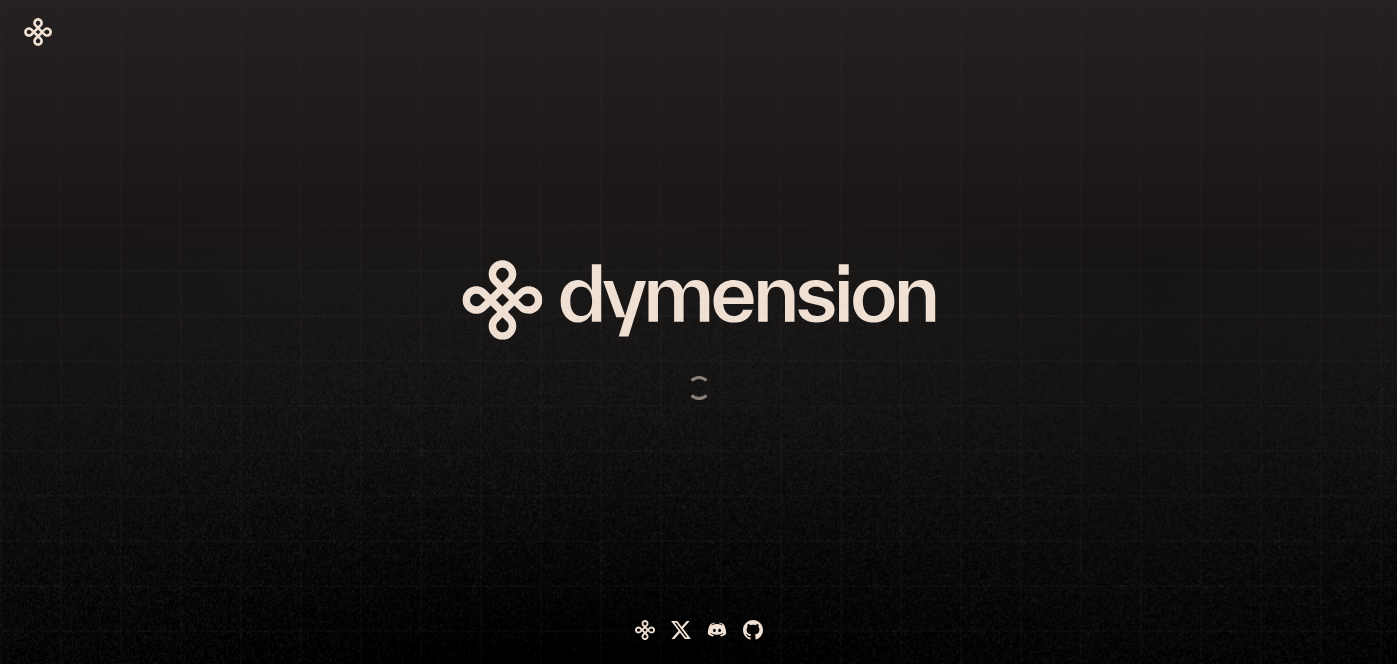 scroll, scrollTop: 0, scrollLeft: 0, axis: both 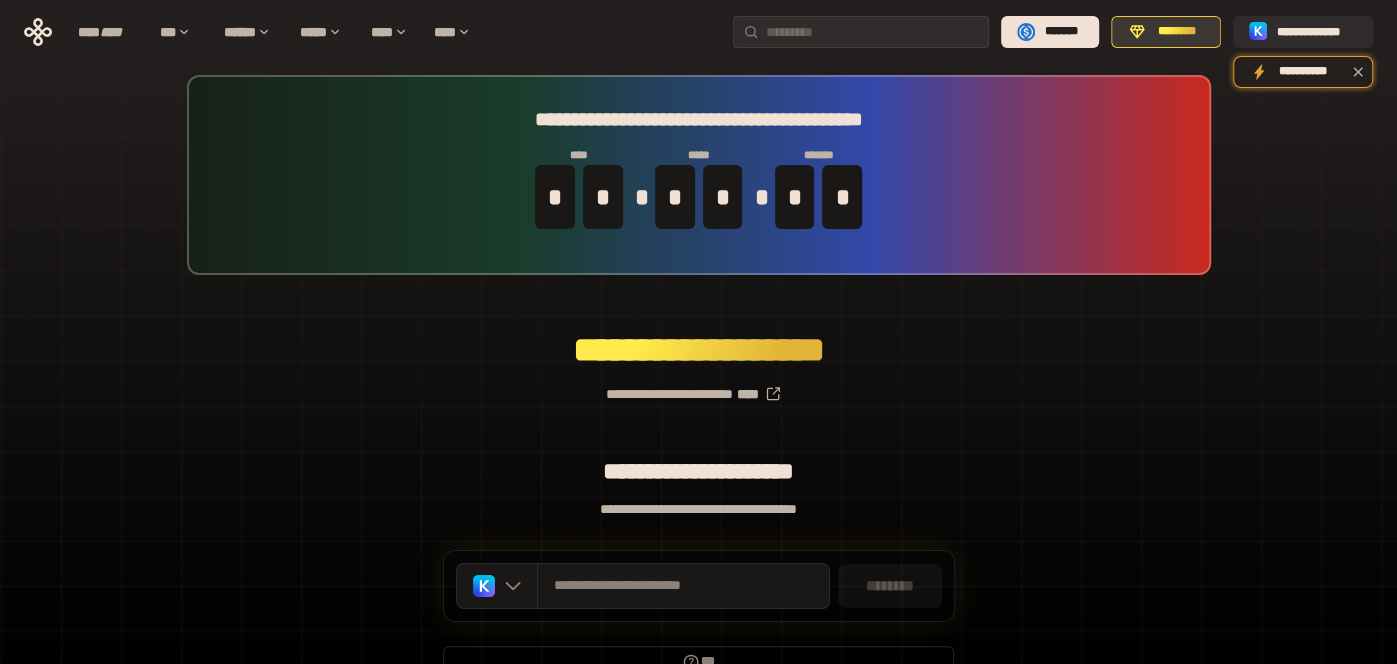 click on "********" at bounding box center [1177, 32] 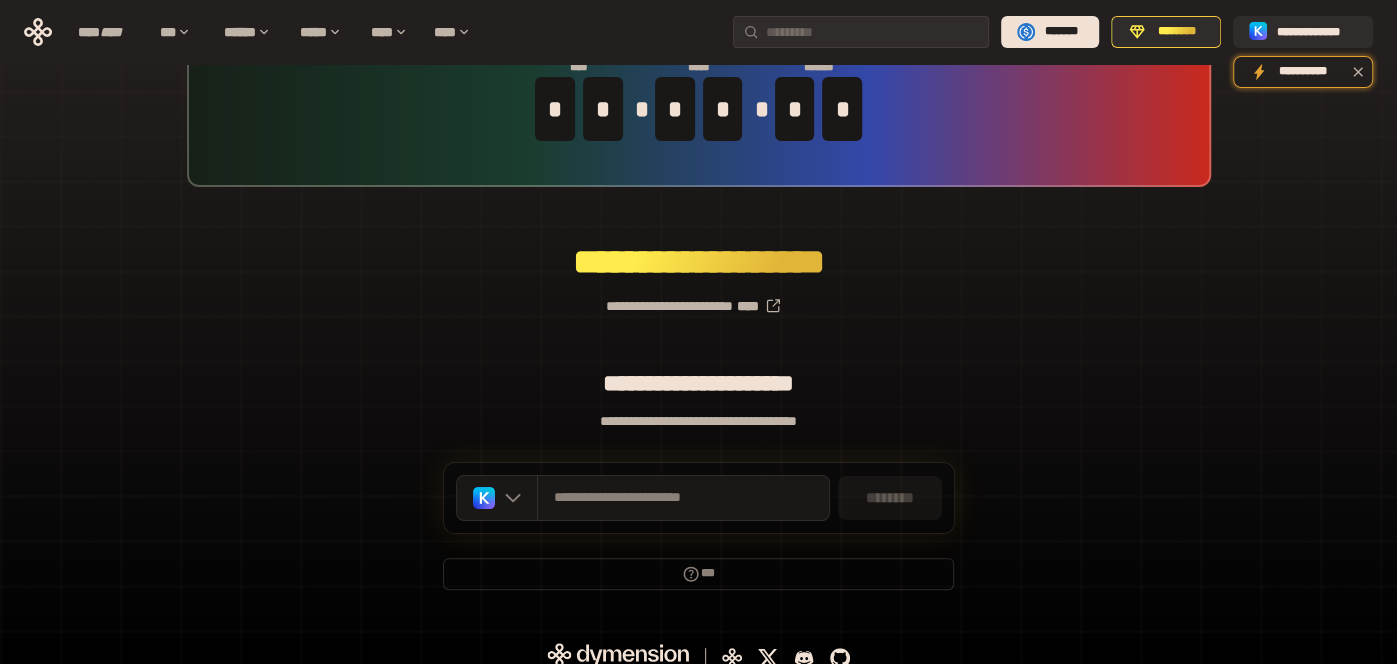 scroll, scrollTop: 117, scrollLeft: 0, axis: vertical 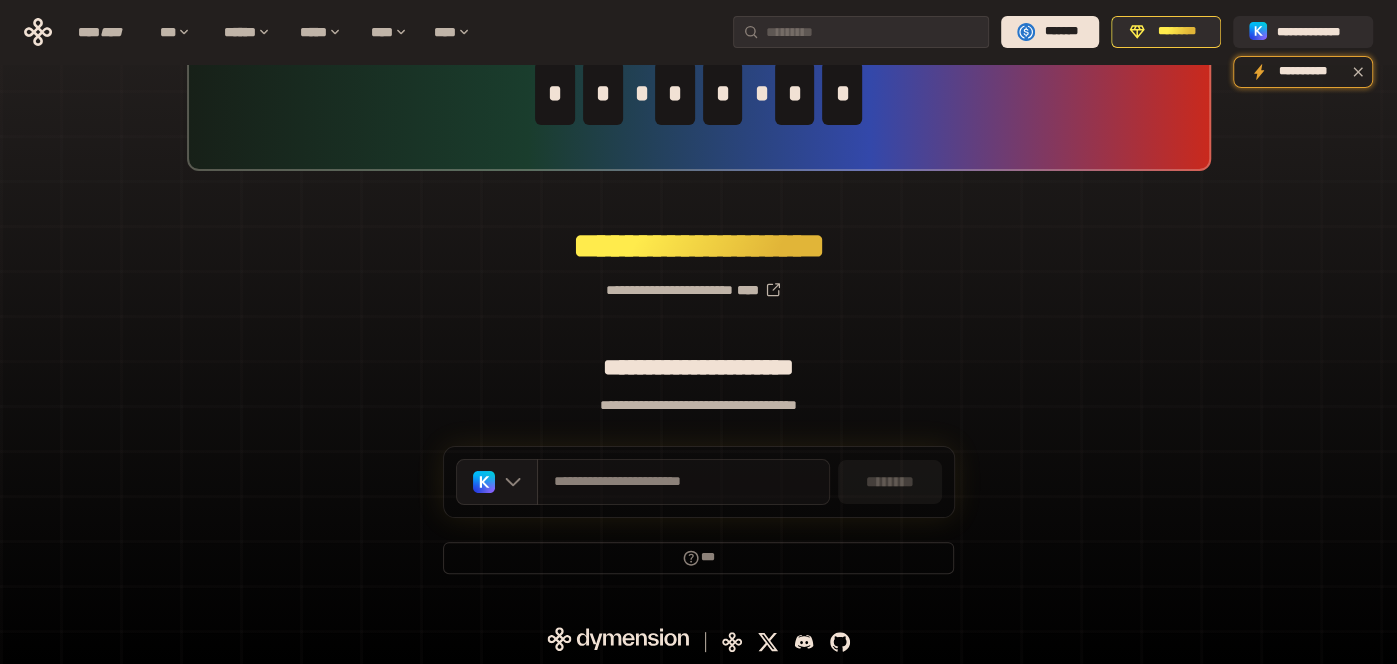 click on "**********" at bounding box center [683, 482] 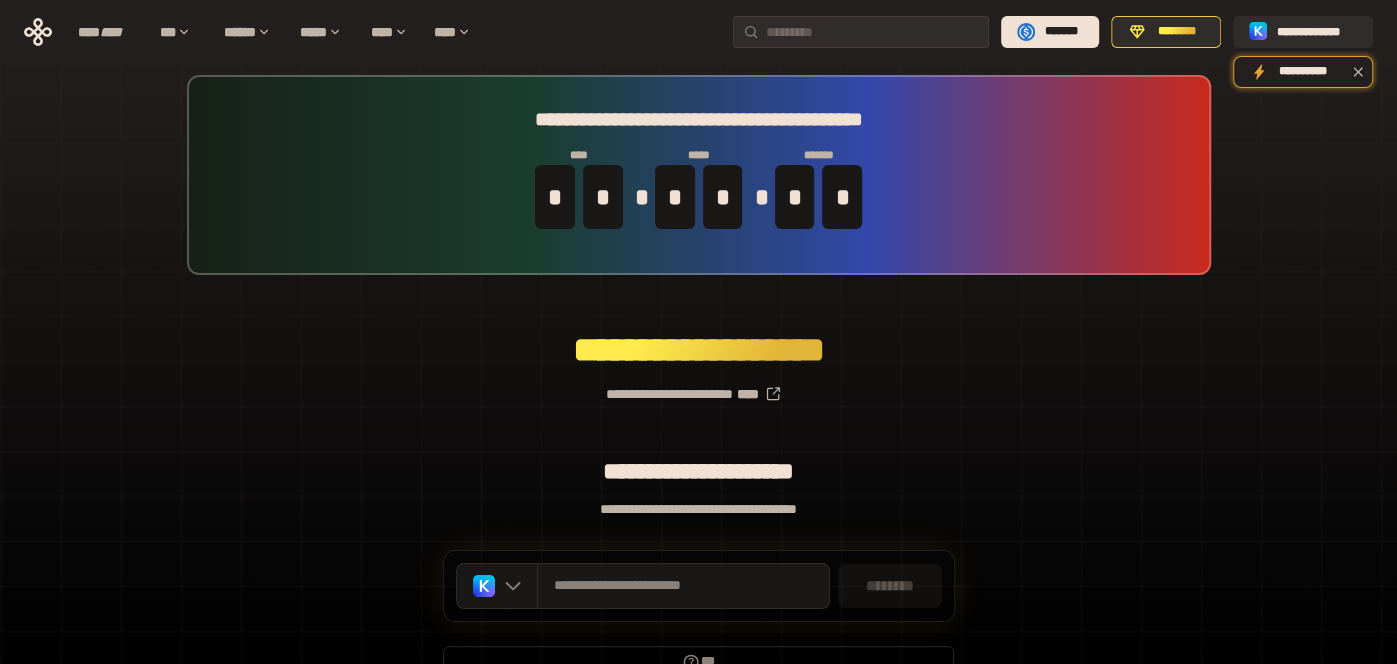 scroll, scrollTop: 117, scrollLeft: 0, axis: vertical 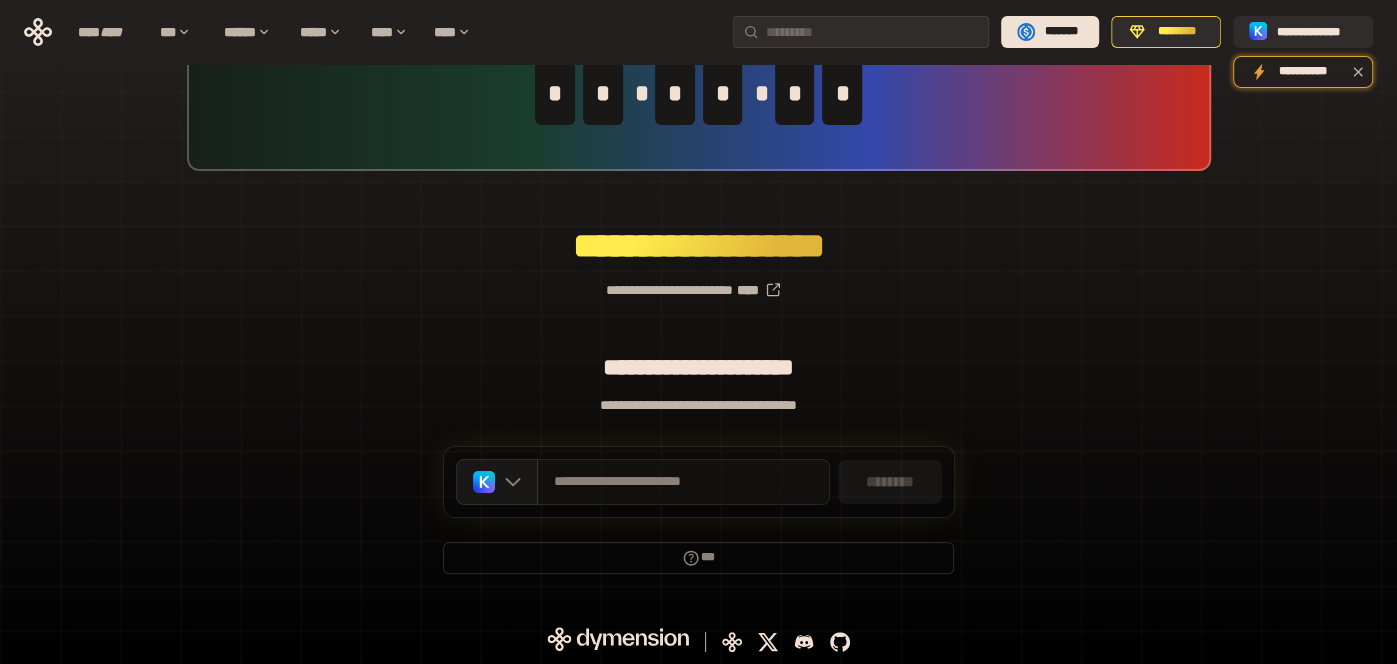 click on "**********" at bounding box center [683, 482] 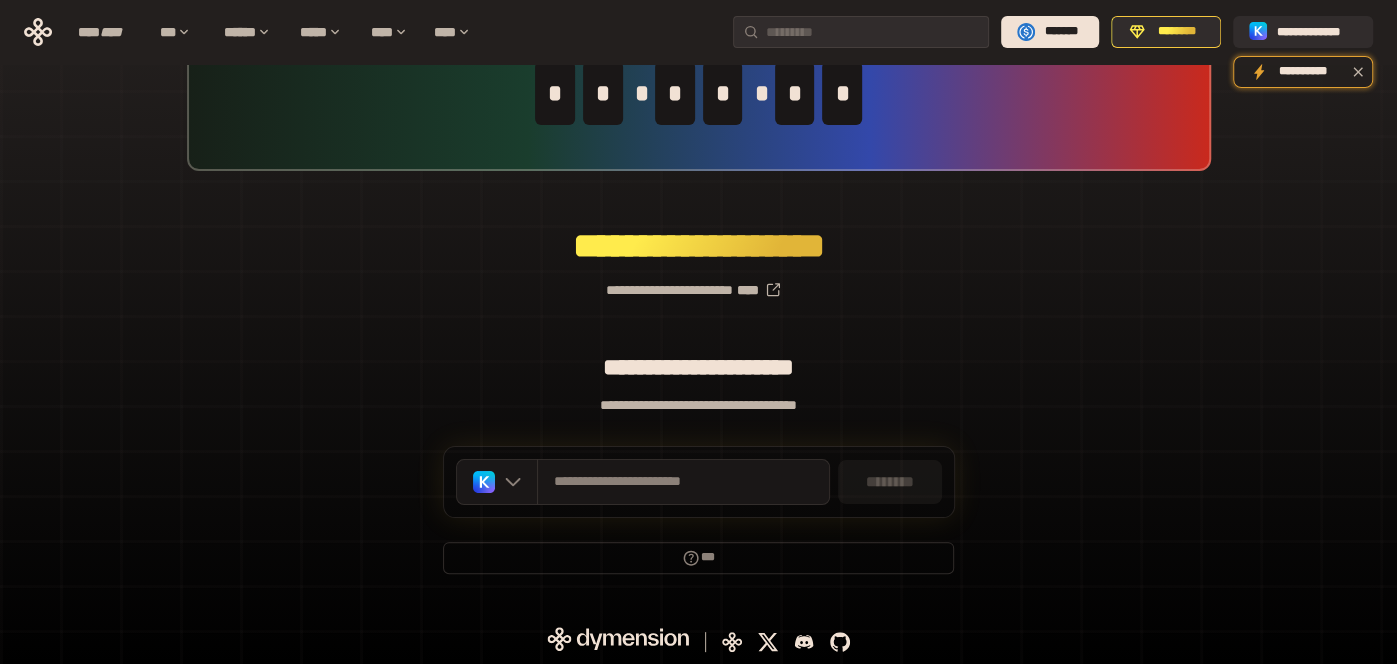 click on "********" at bounding box center [890, 482] 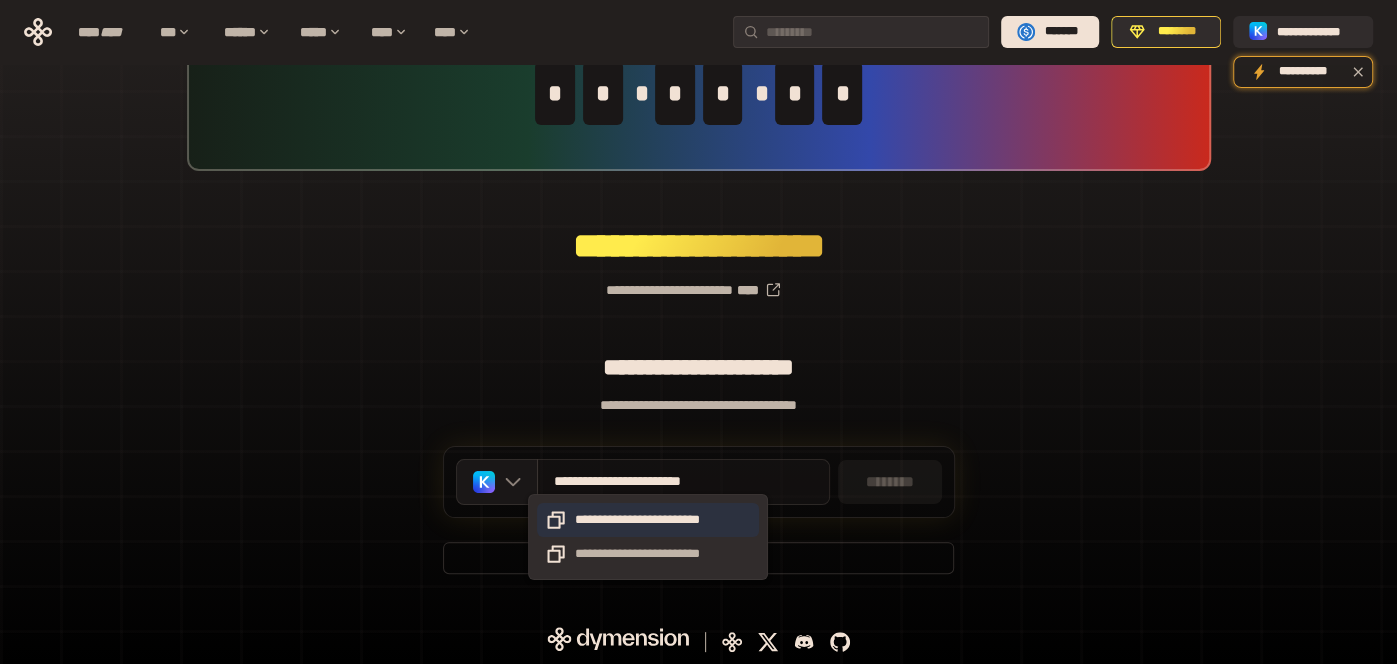 click on "**********" at bounding box center (648, 520) 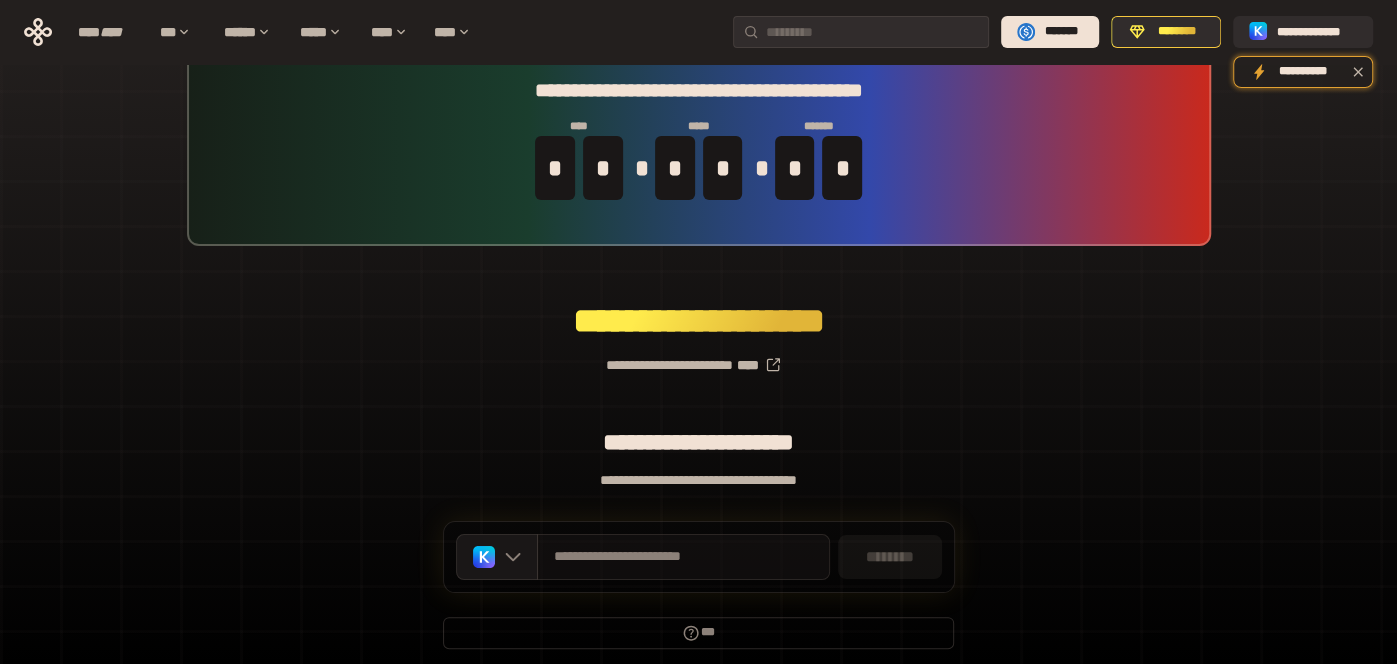 scroll, scrollTop: 117, scrollLeft: 0, axis: vertical 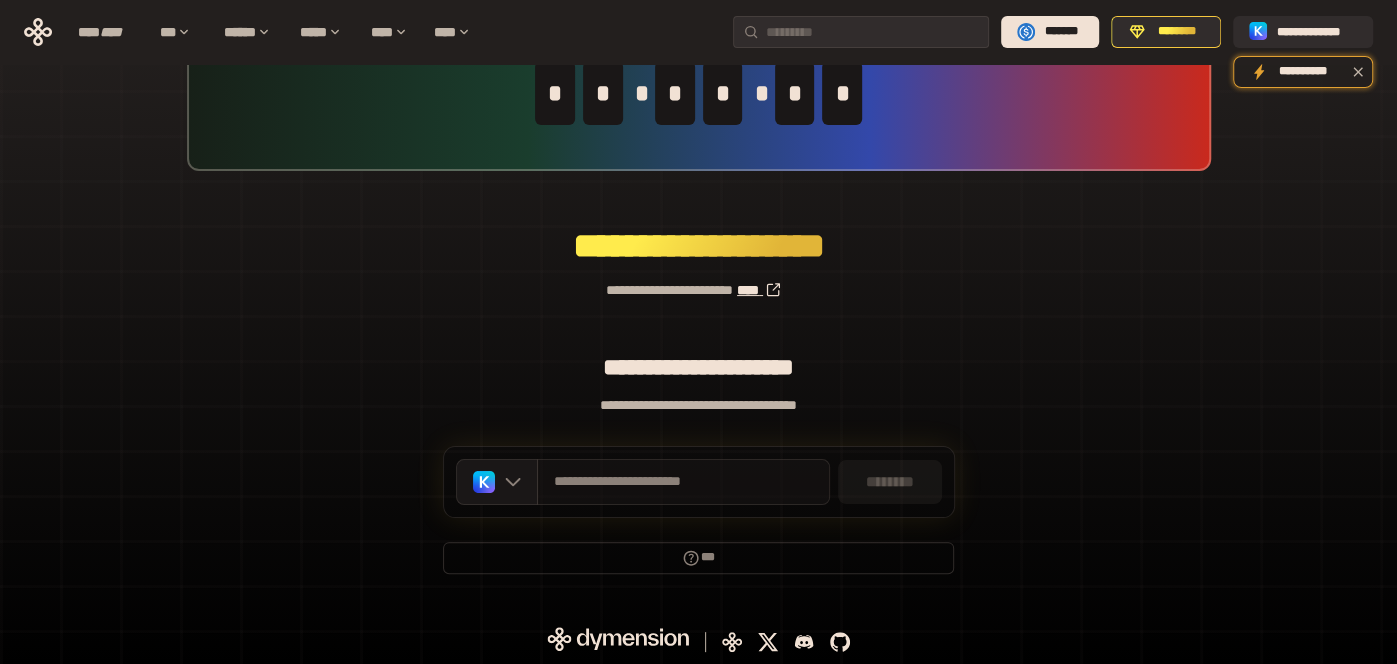 click on "****" at bounding box center [764, 290] 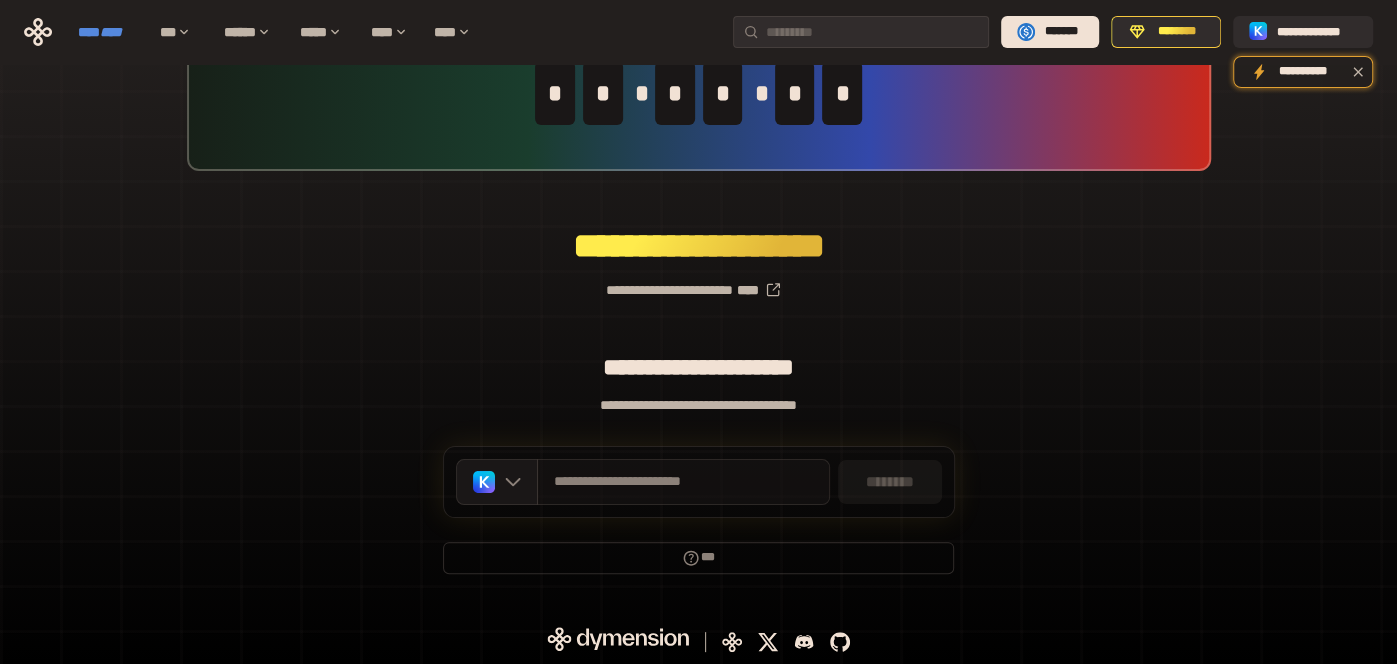 click on "****" at bounding box center (111, 32) 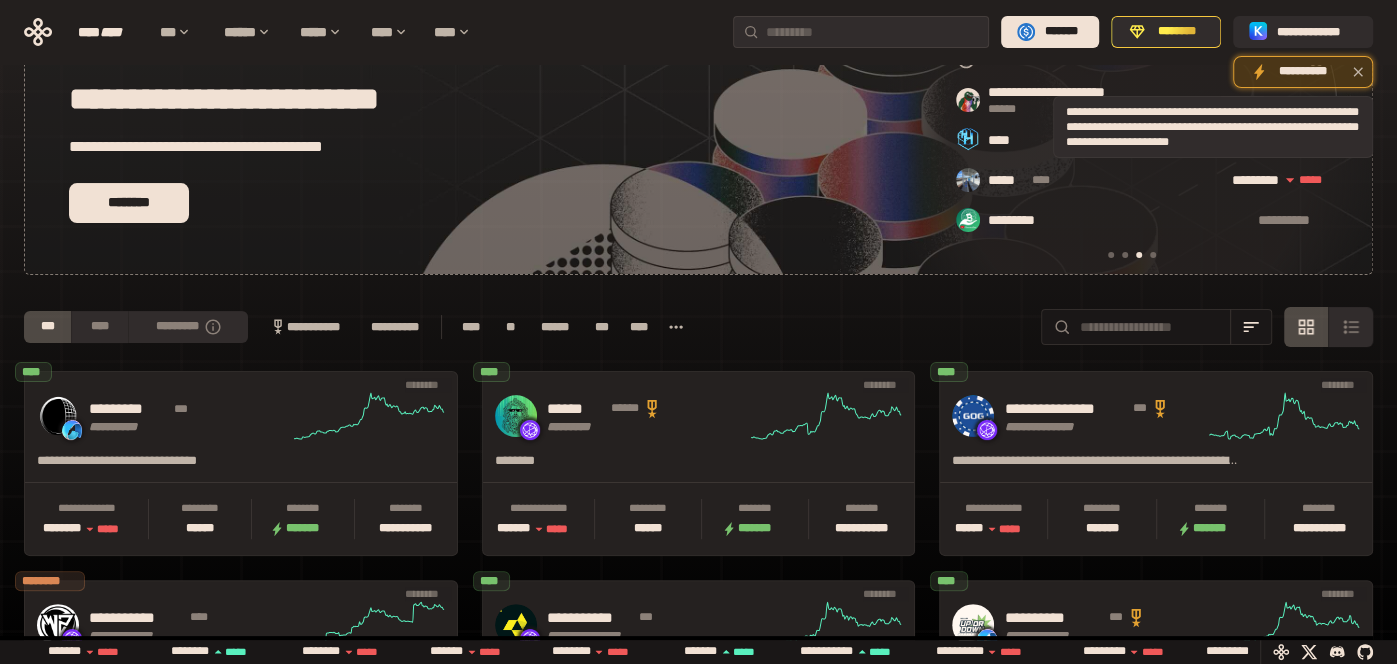 scroll, scrollTop: 0, scrollLeft: 855, axis: horizontal 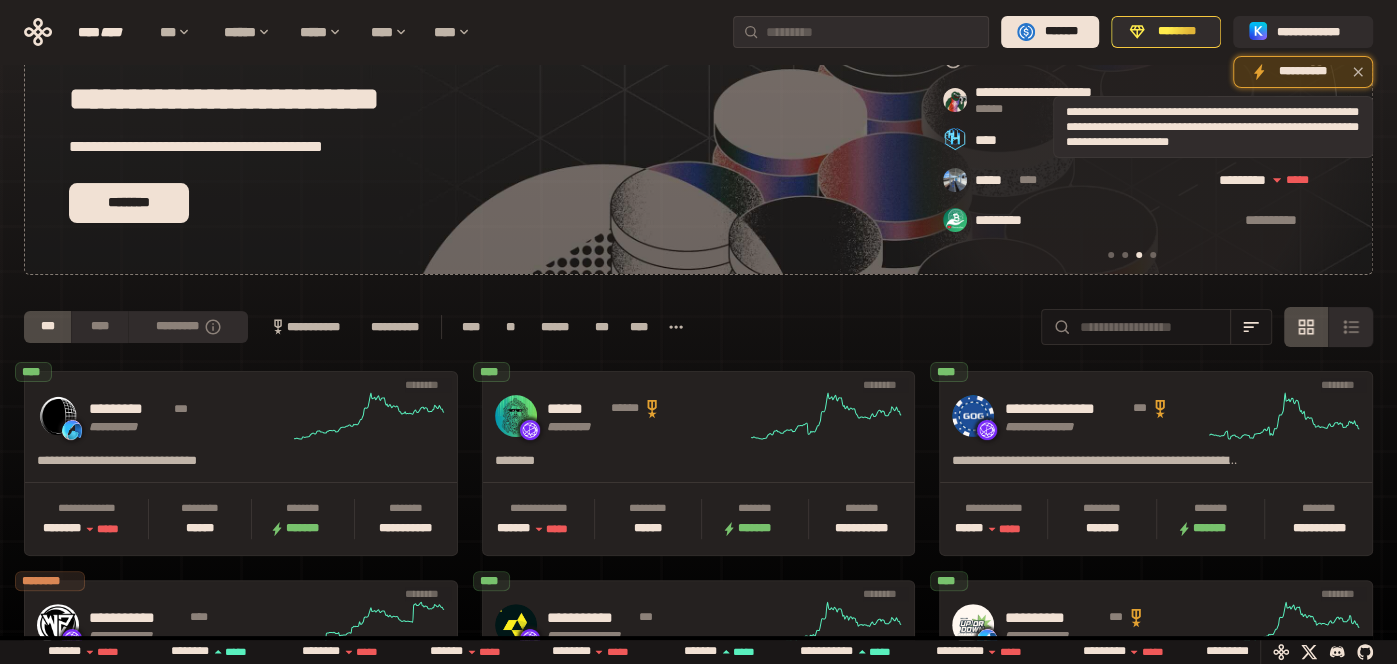 click 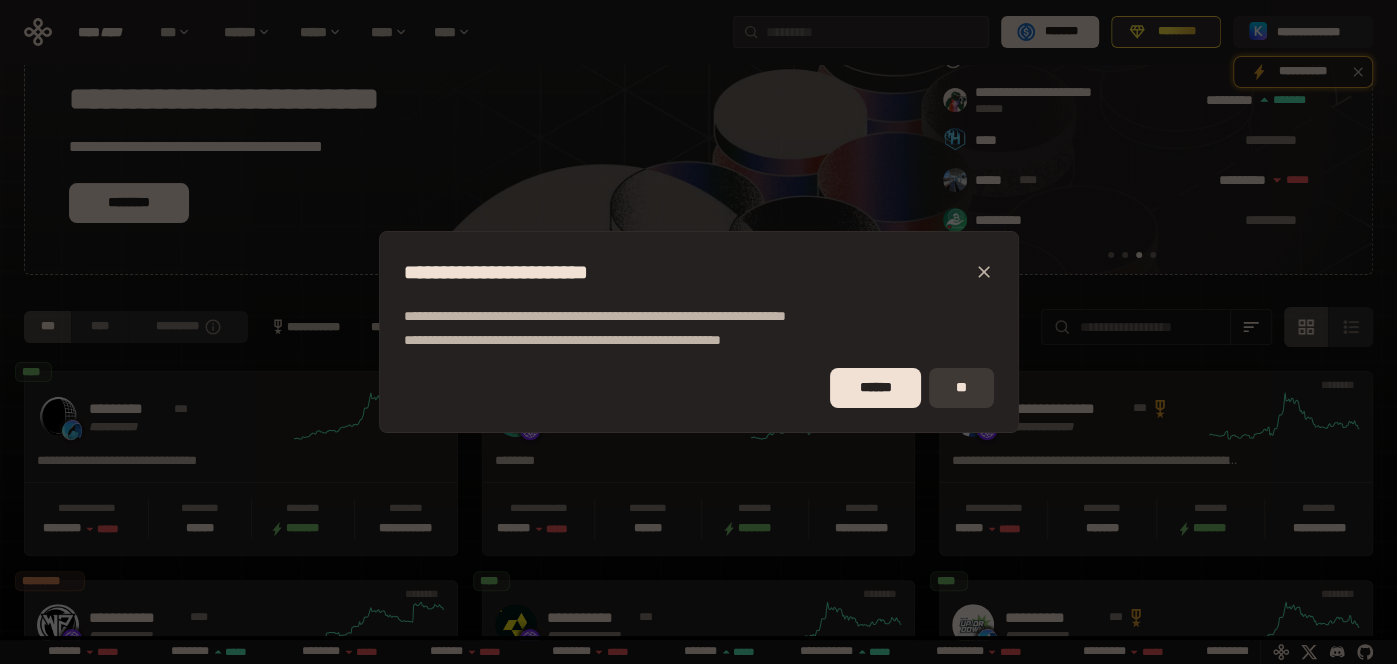 click on "**" at bounding box center (961, 388) 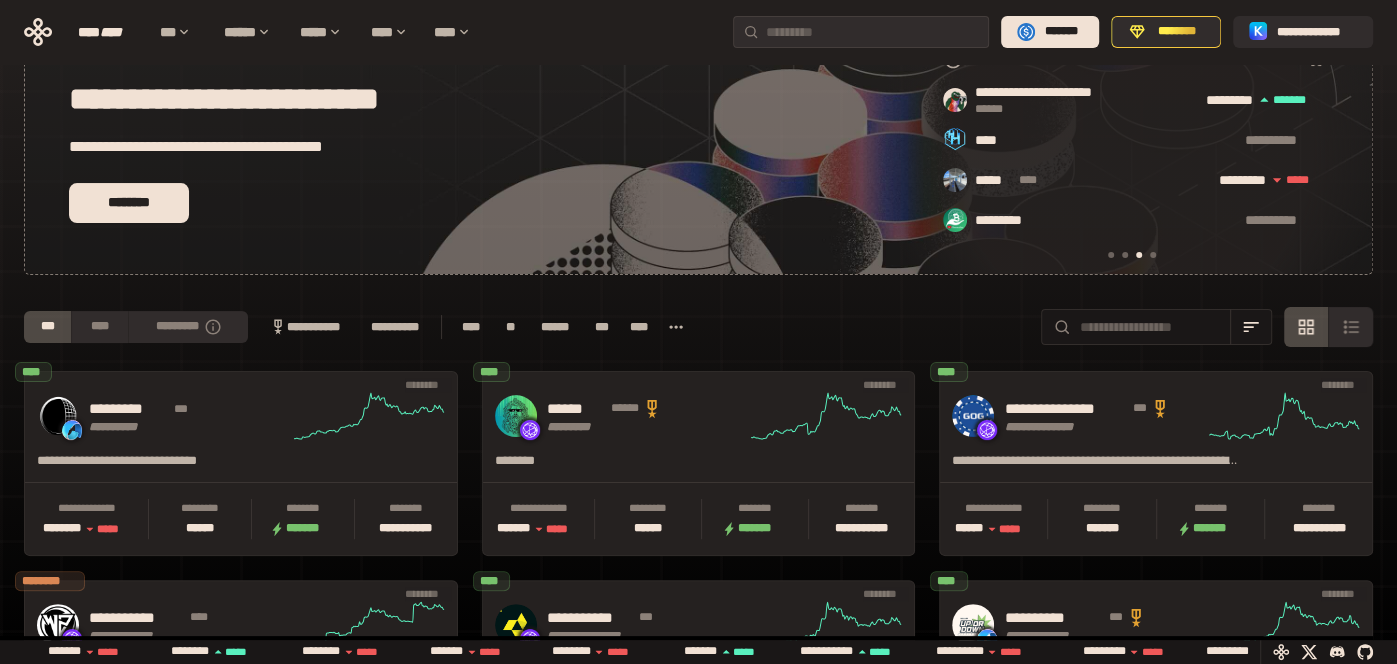 scroll, scrollTop: 0, scrollLeft: 1124, axis: horizontal 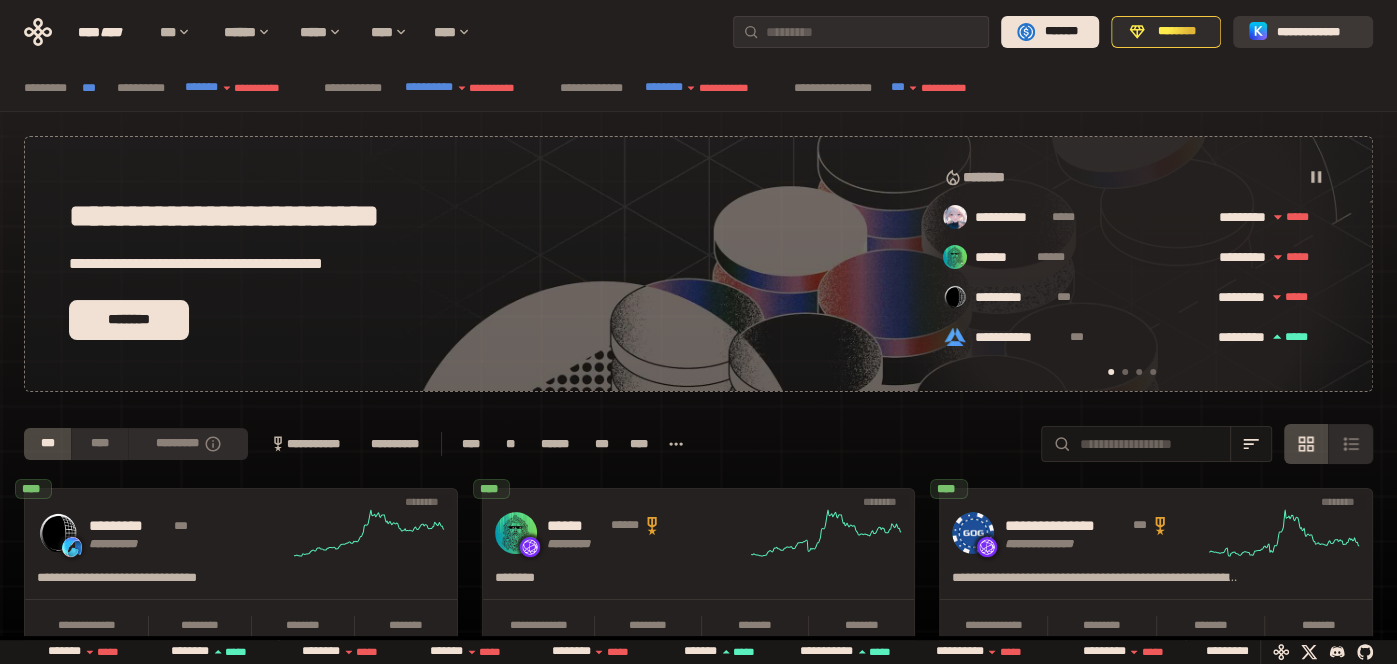 click on "**********" at bounding box center (1317, 32) 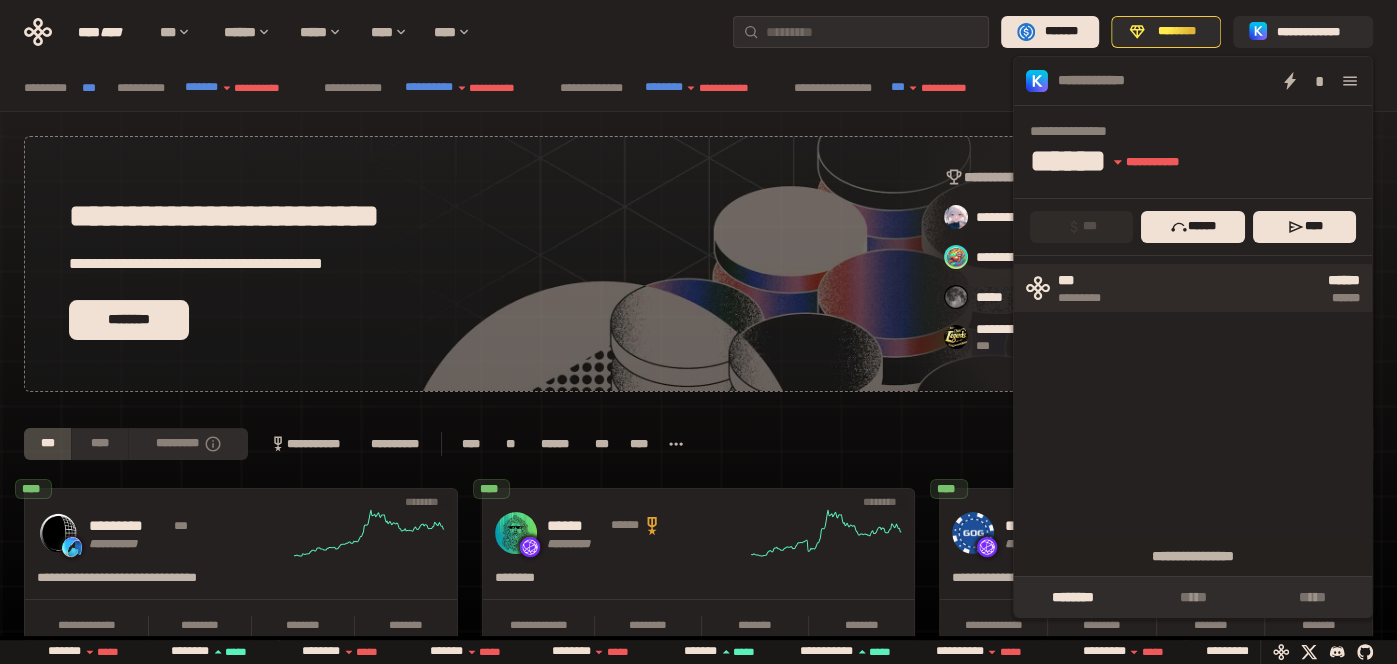 scroll, scrollTop: 0, scrollLeft: 436, axis: horizontal 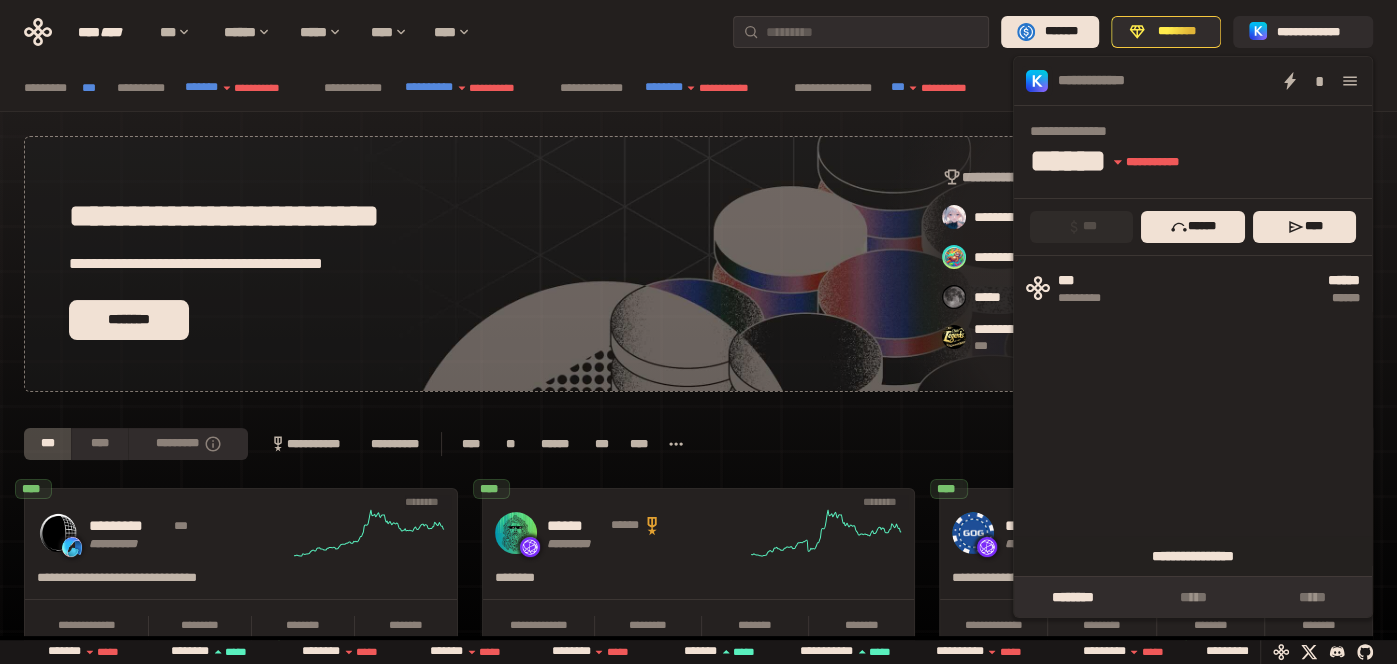 click on "**********" at bounding box center [1193, 556] 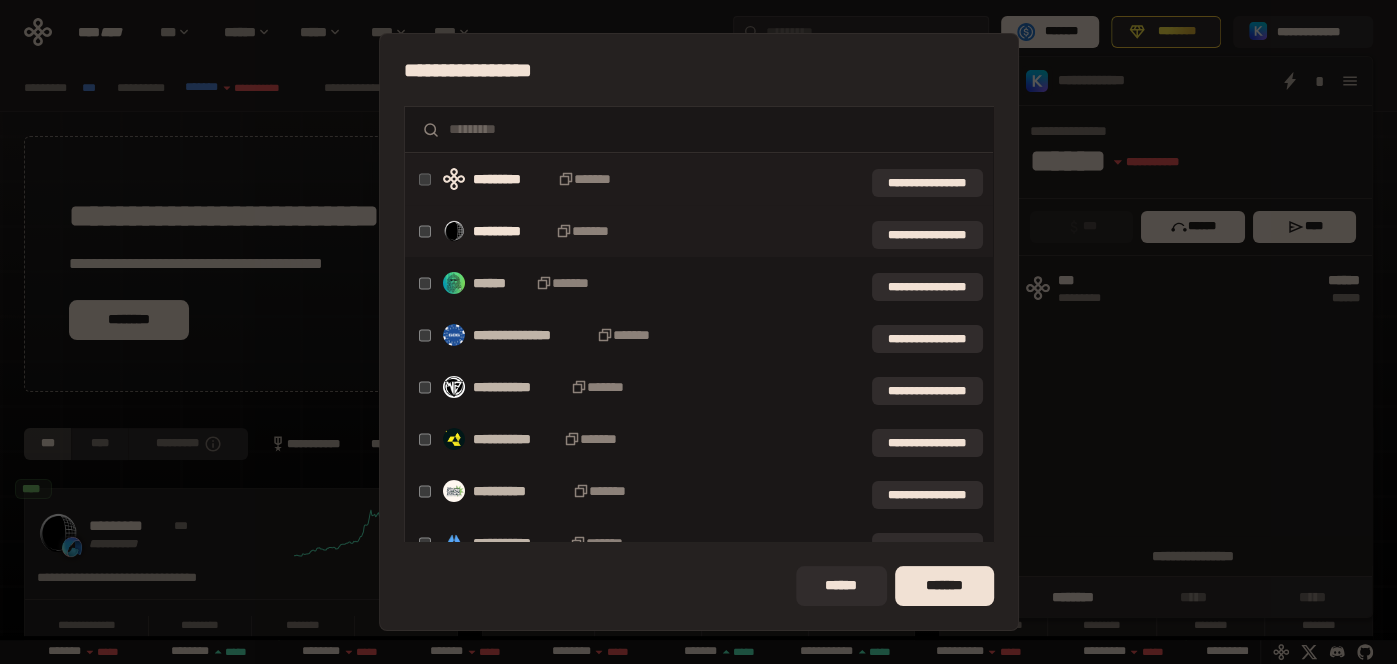 scroll, scrollTop: 0, scrollLeft: 855, axis: horizontal 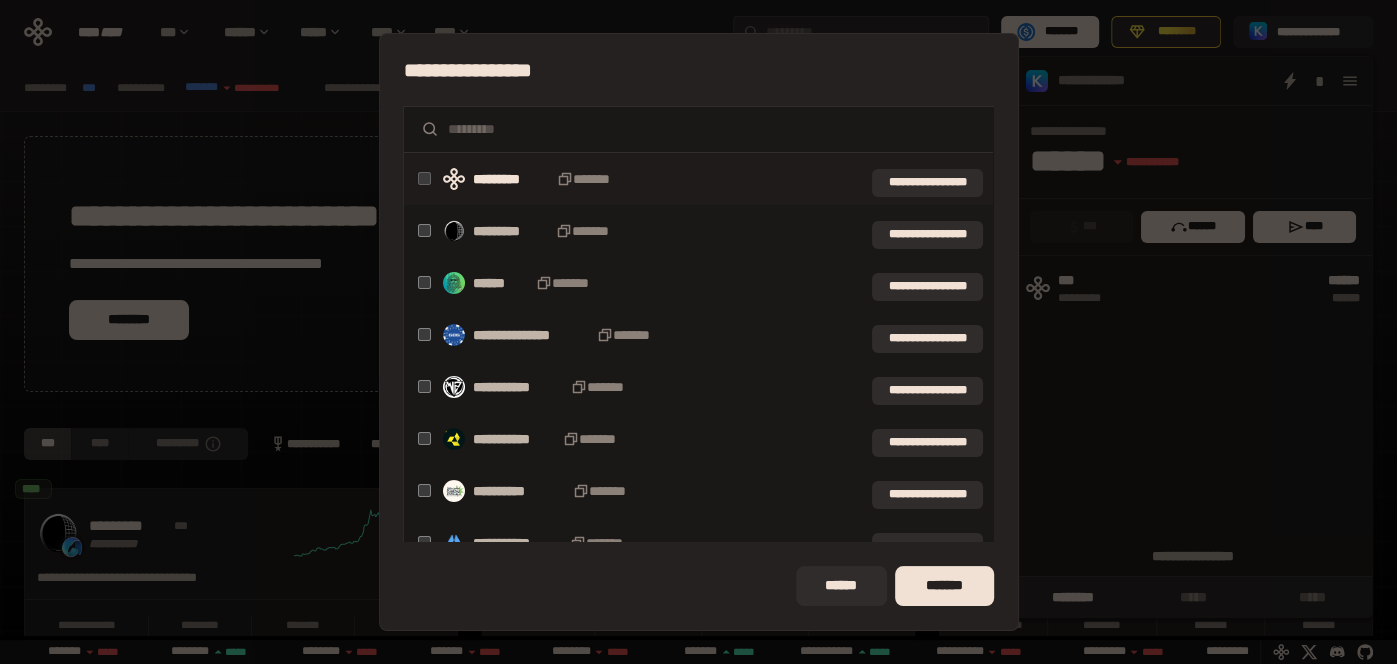 click on "**********" at bounding box center [699, 332] 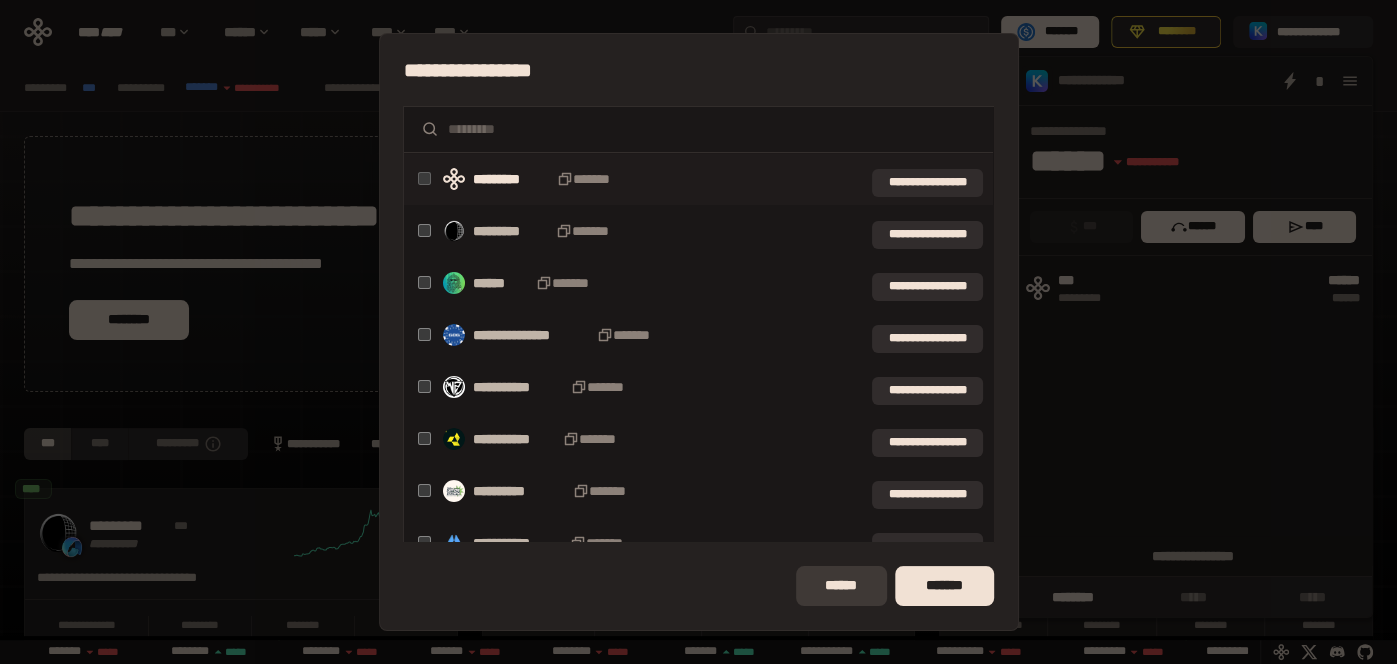 click on "******" at bounding box center [841, 586] 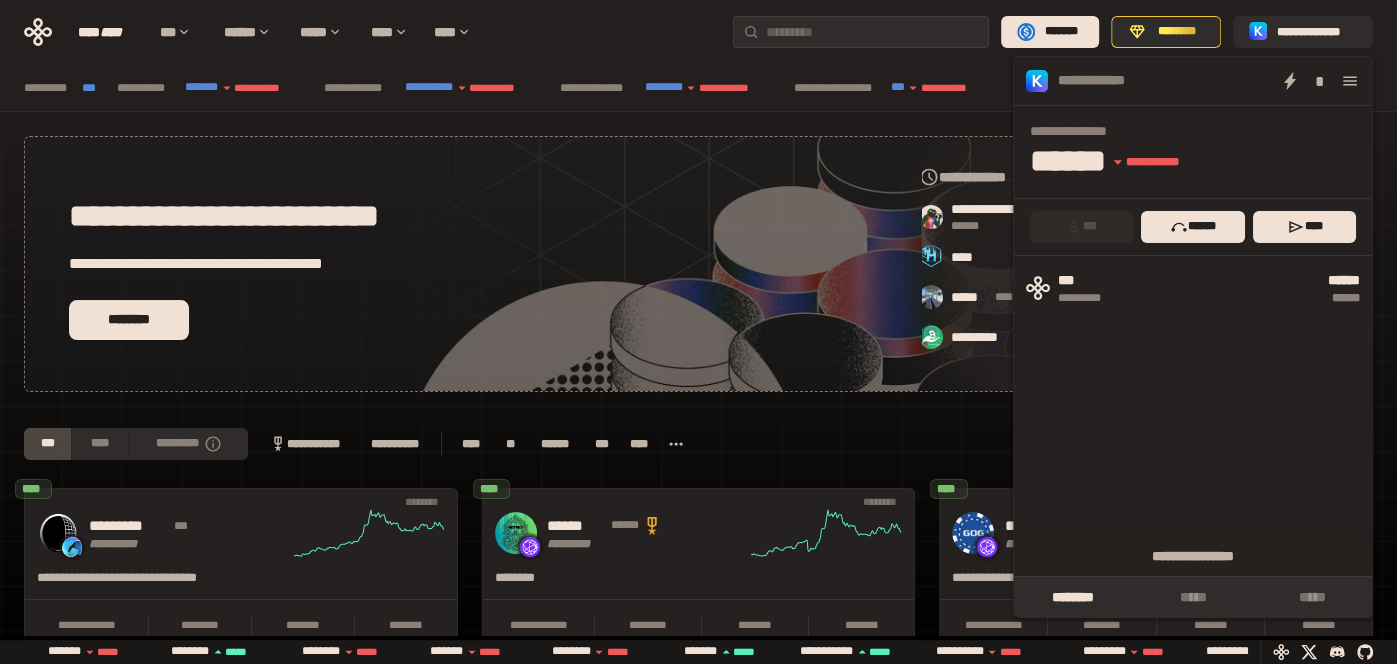 scroll, scrollTop: 0, scrollLeft: 855, axis: horizontal 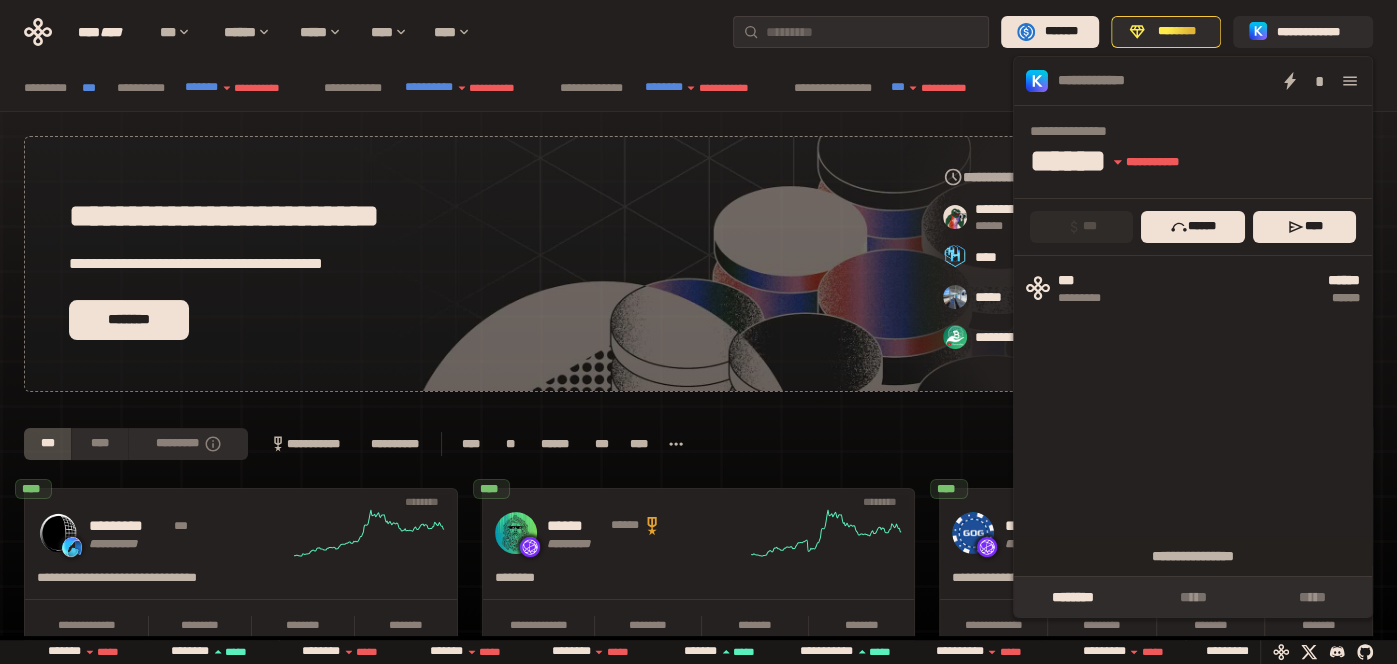 click 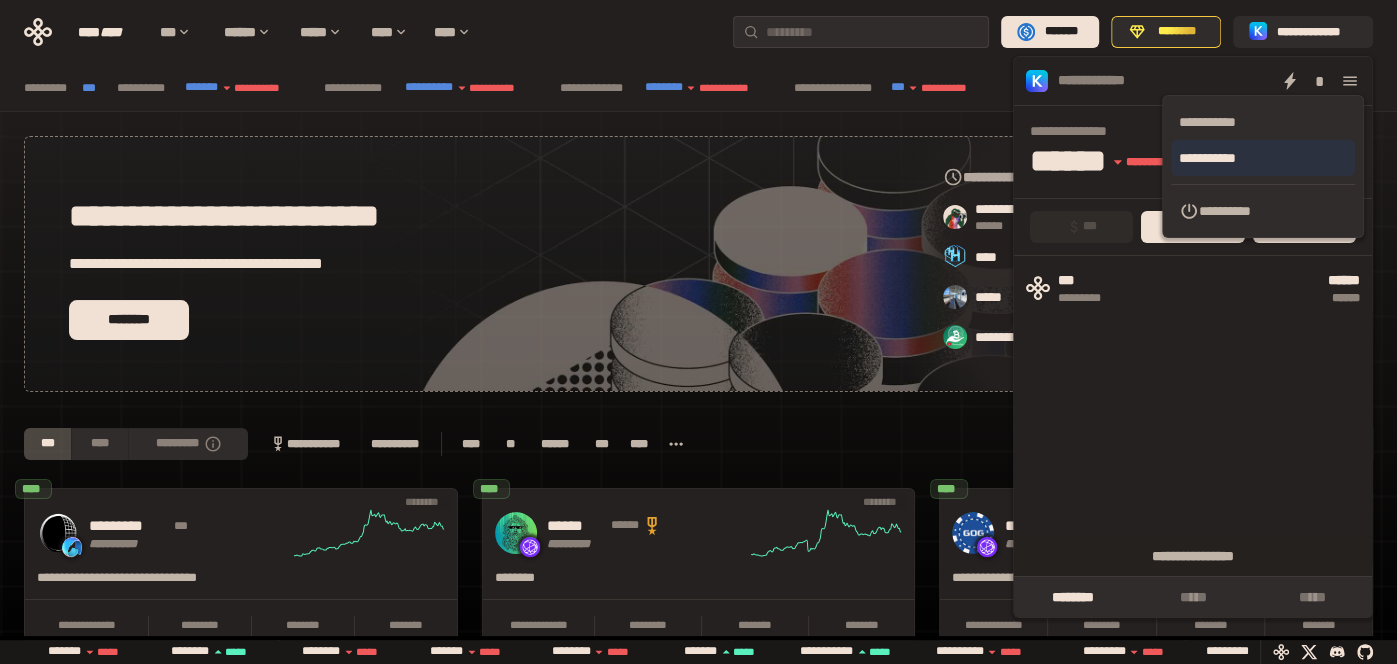 click on "**********" at bounding box center (1263, 158) 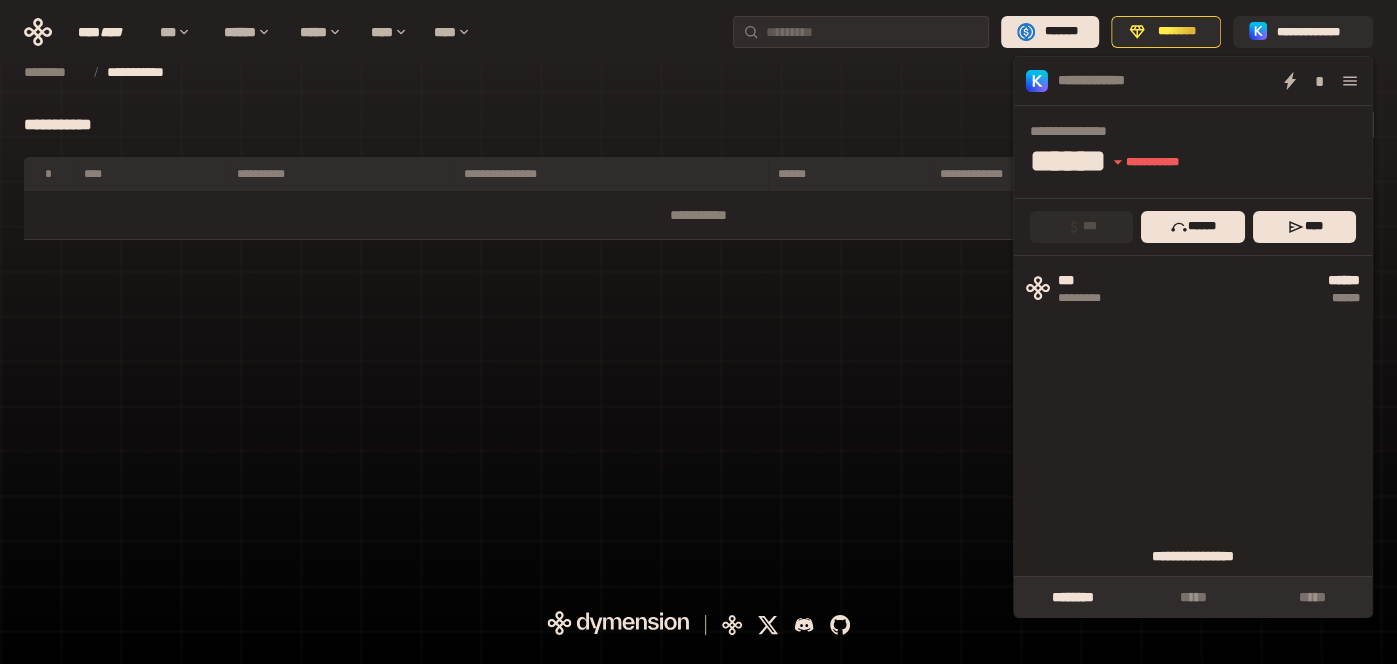 click on "**********" at bounding box center [1193, 556] 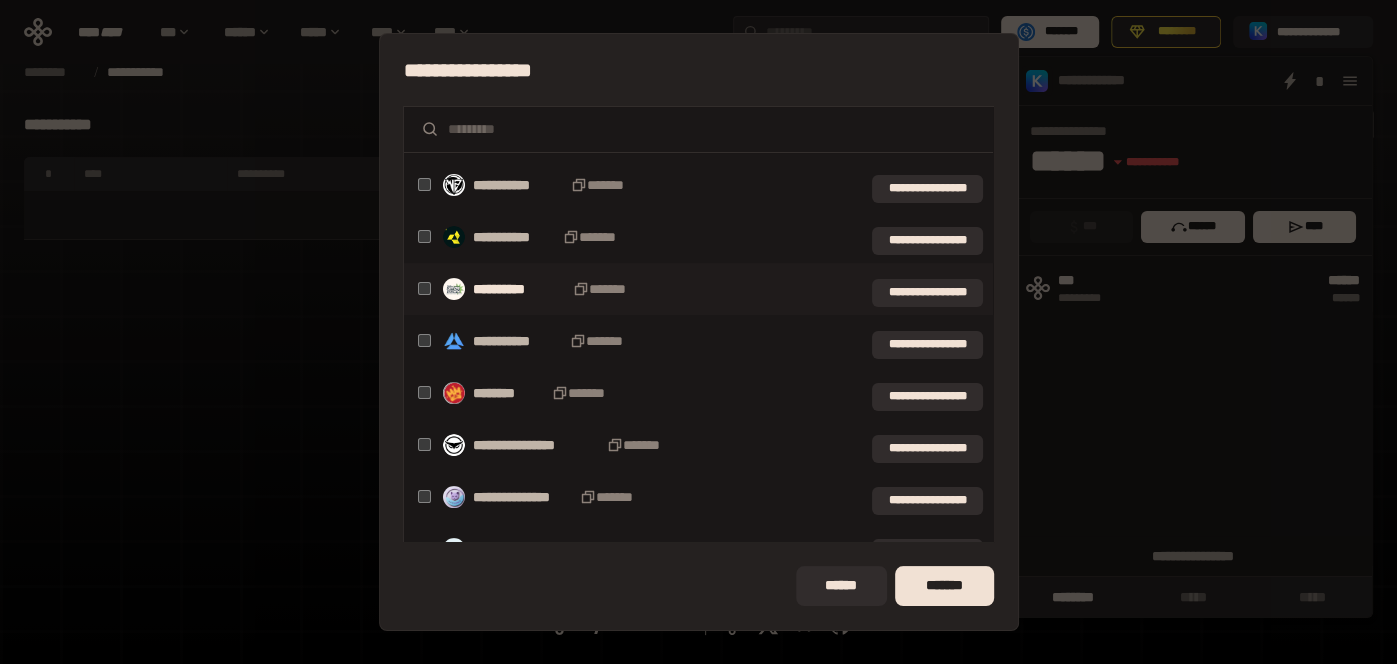 scroll, scrollTop: 0, scrollLeft: 0, axis: both 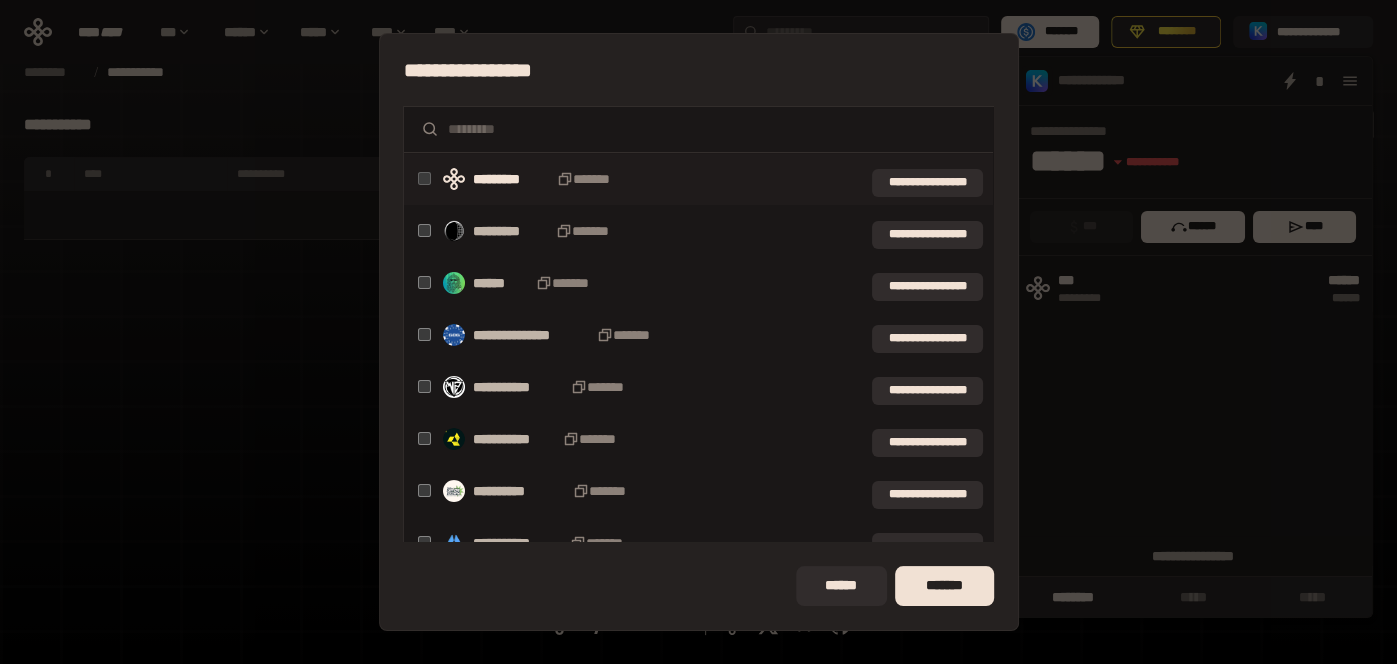 click at bounding box center [712, 129] 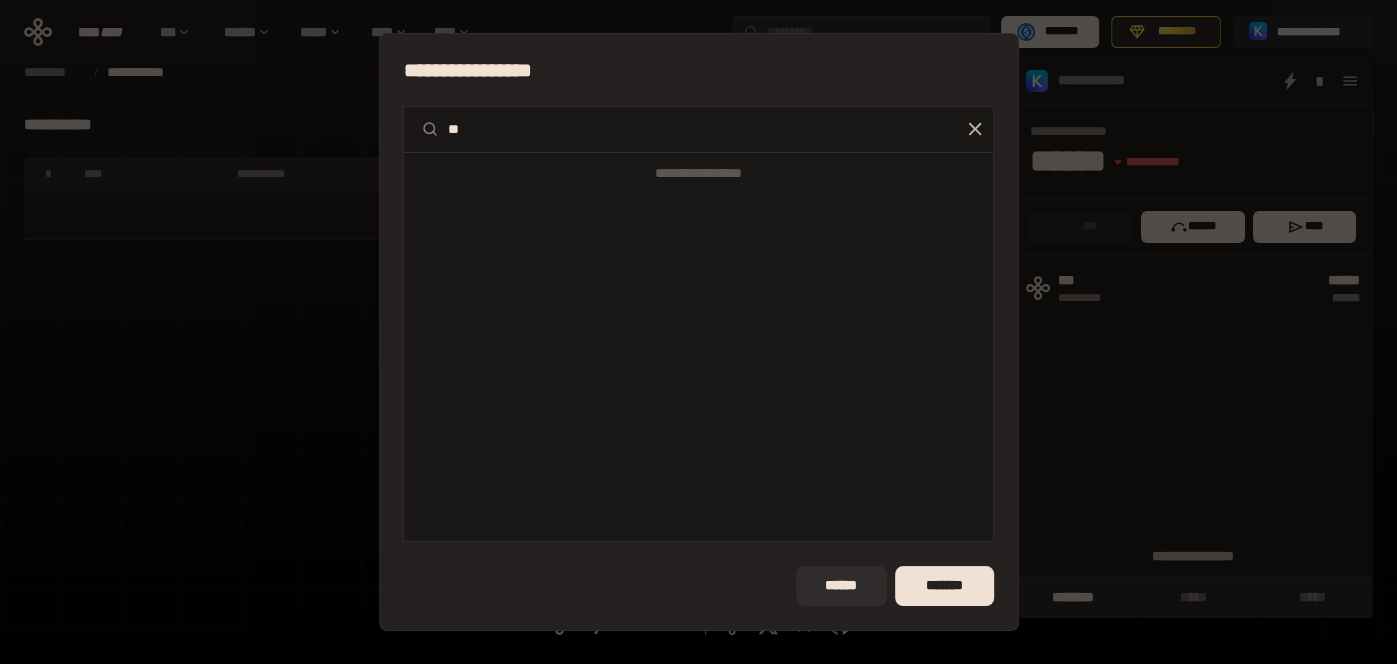 type on "*" 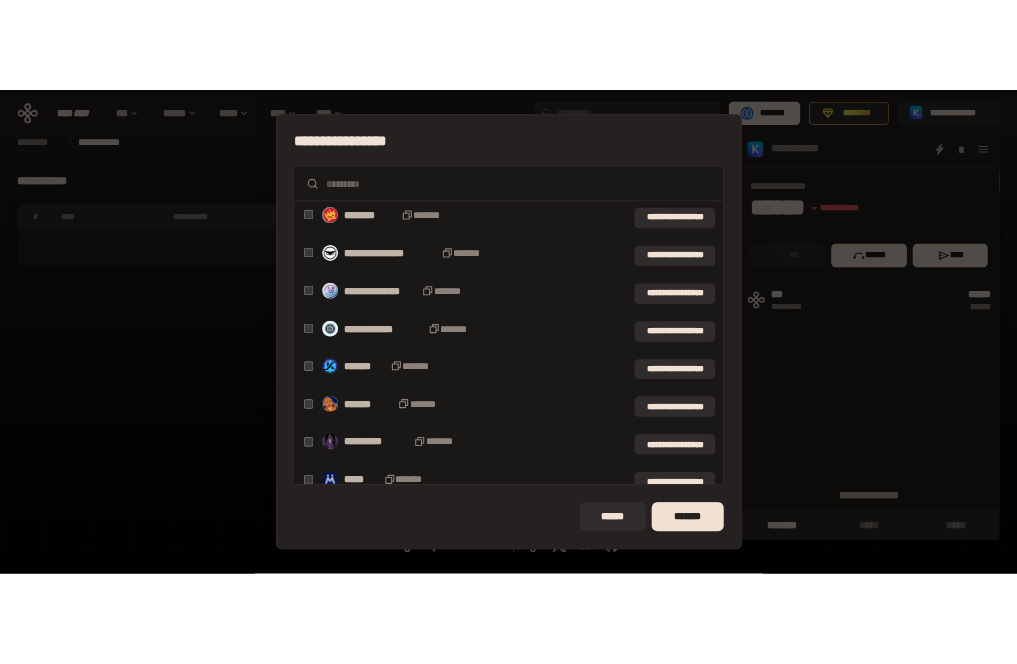 scroll, scrollTop: 418, scrollLeft: 0, axis: vertical 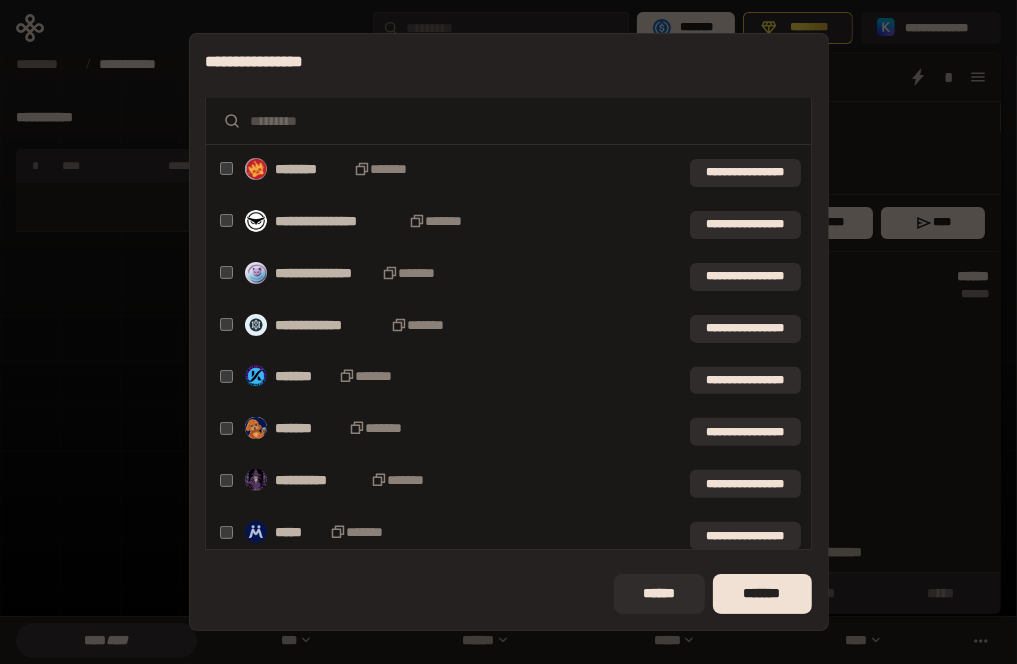 click at bounding box center (522, 121) 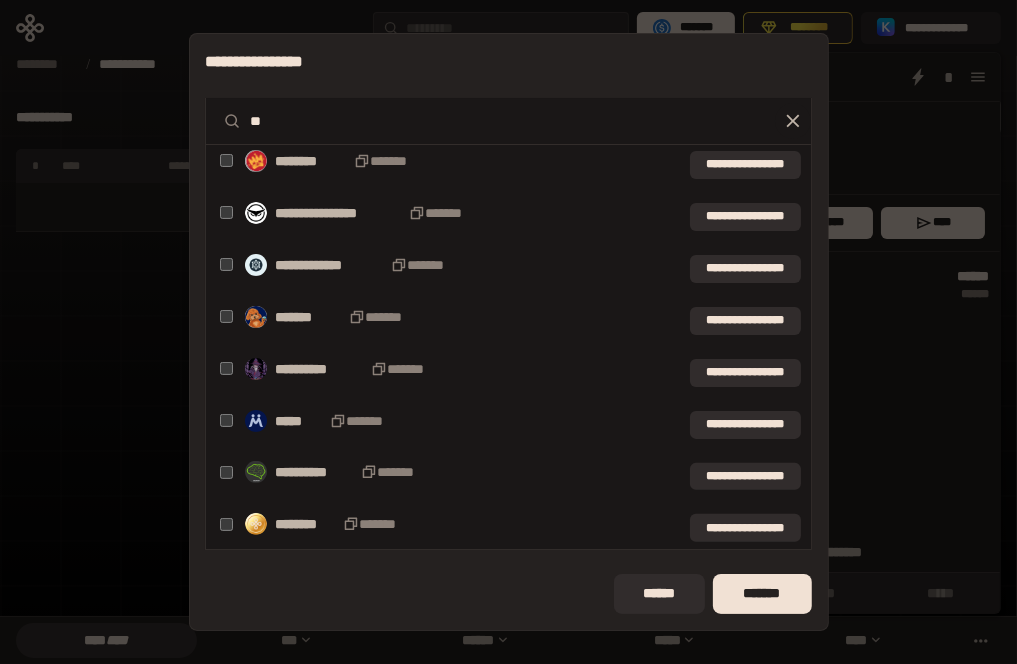 scroll, scrollTop: 0, scrollLeft: 0, axis: both 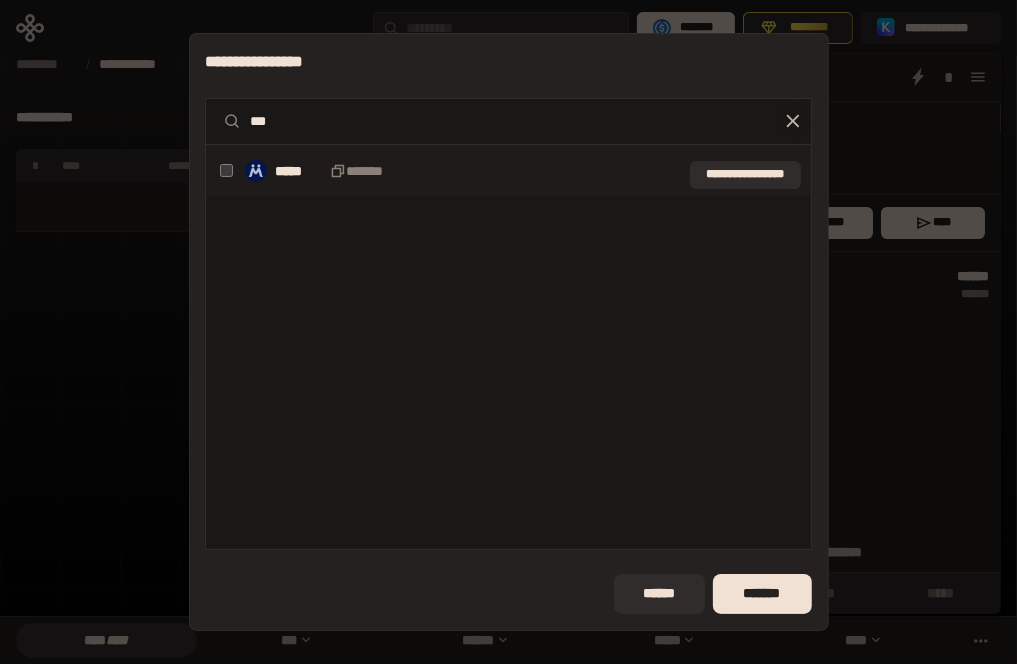 type on "***" 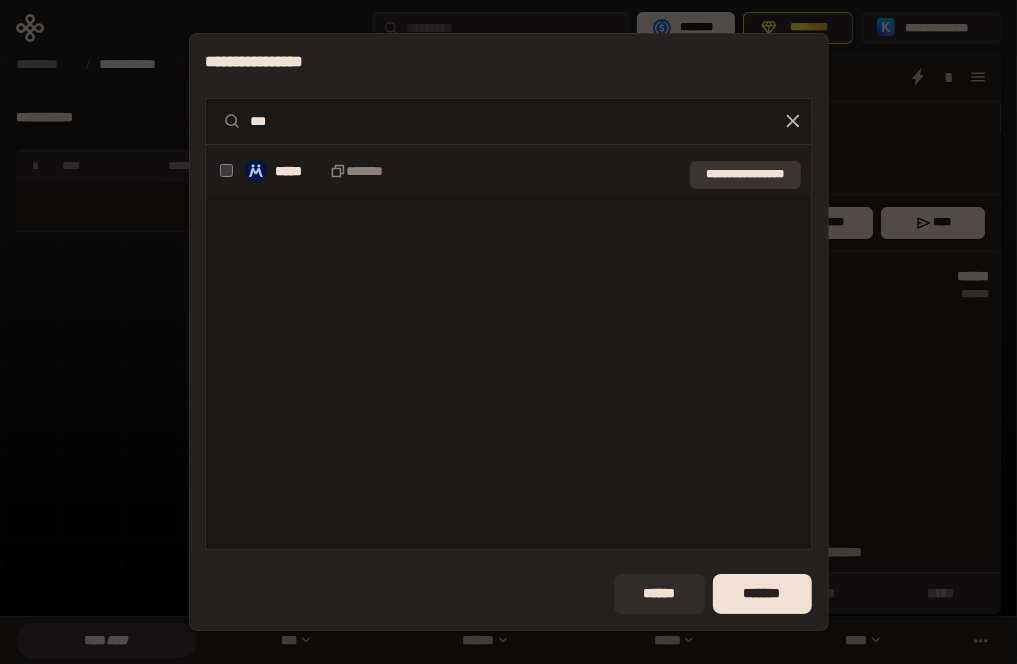 click on "**********" at bounding box center [745, 175] 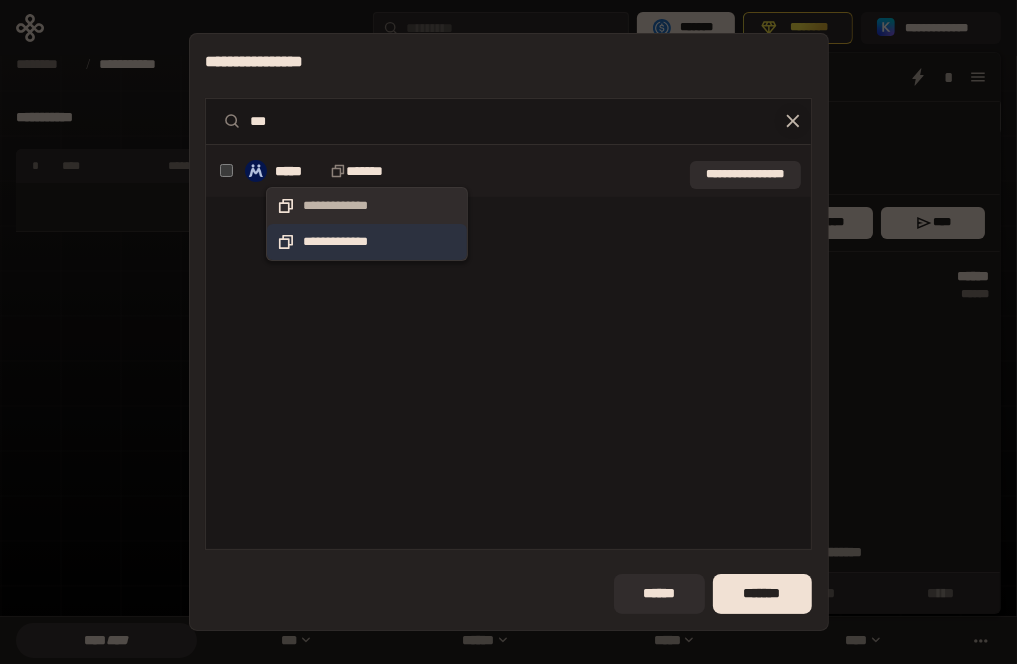 click on "**********" at bounding box center (367, 242) 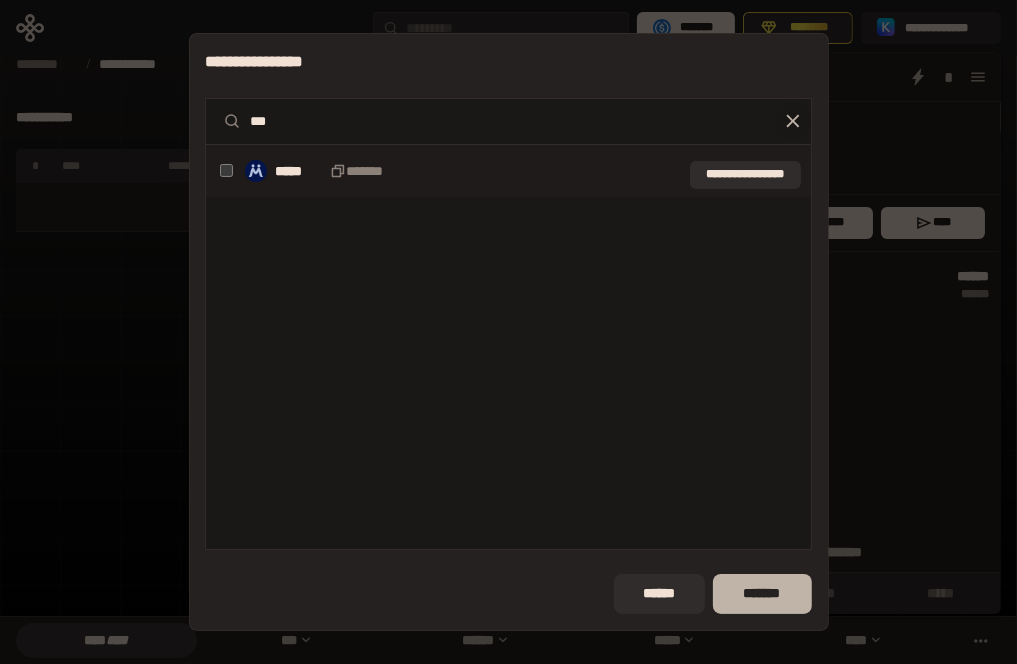 click on "*******" at bounding box center (762, 594) 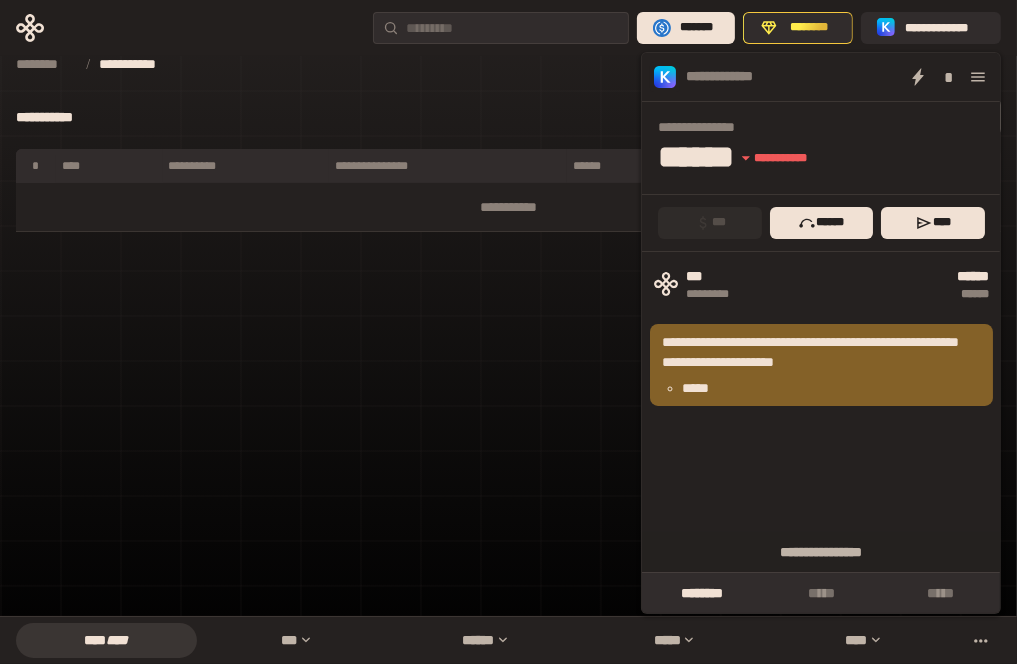 click on "**********" at bounding box center (821, 412) 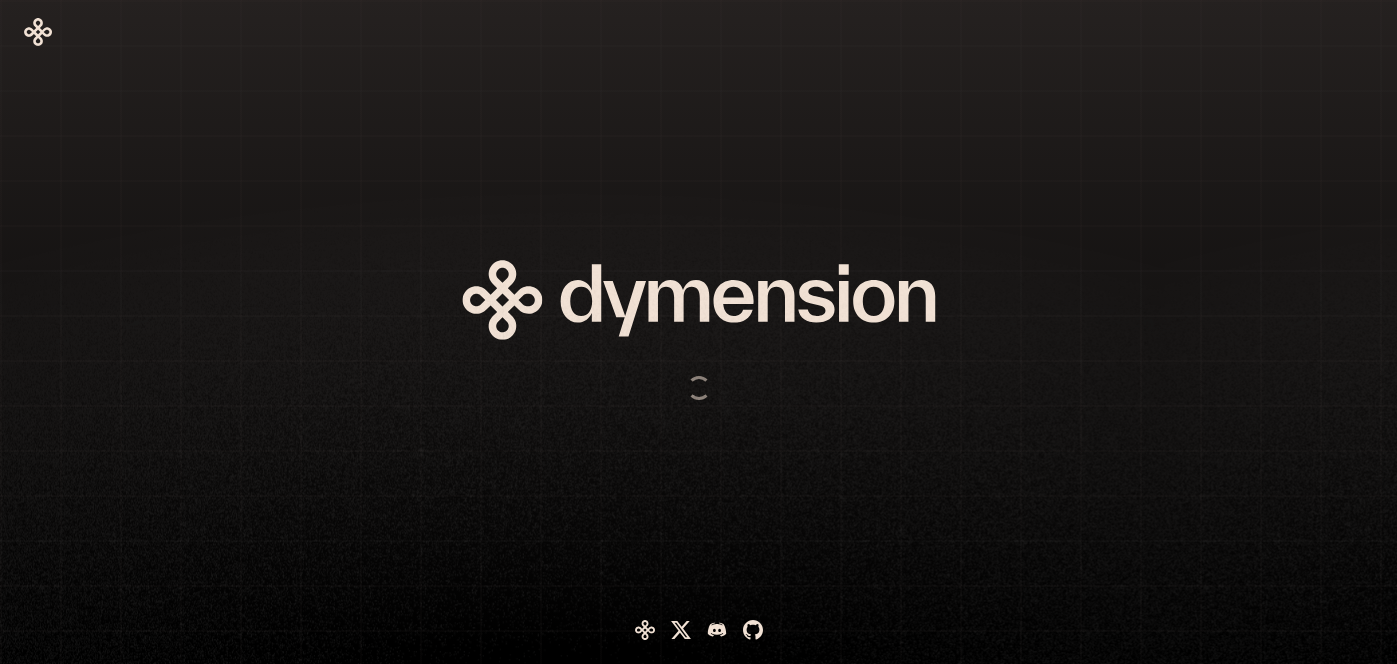 scroll, scrollTop: 0, scrollLeft: 0, axis: both 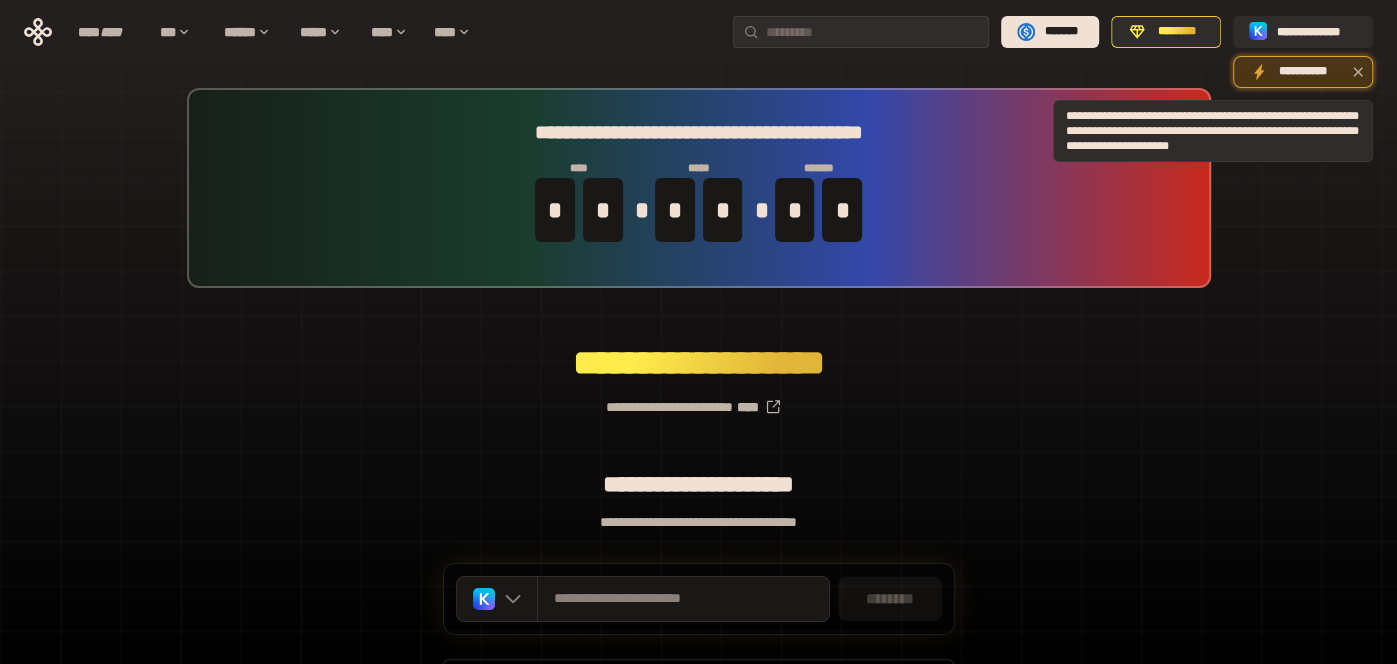 click 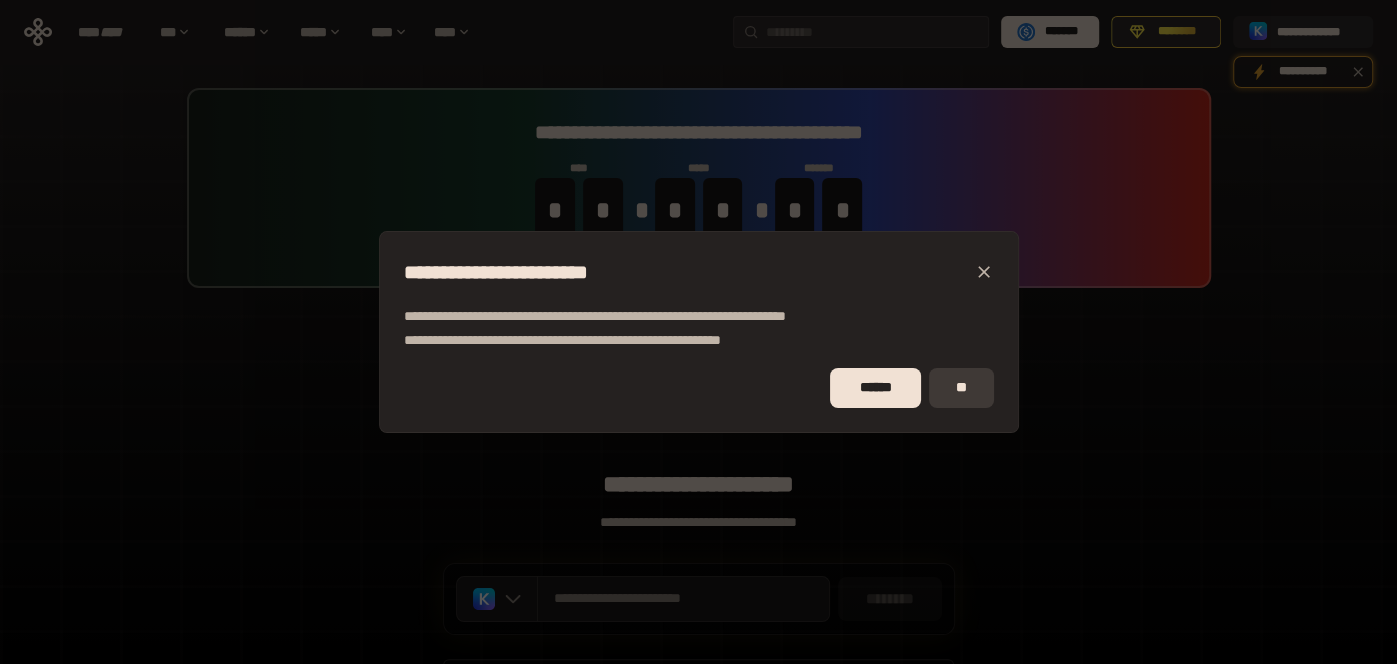 click on "**" at bounding box center (961, 388) 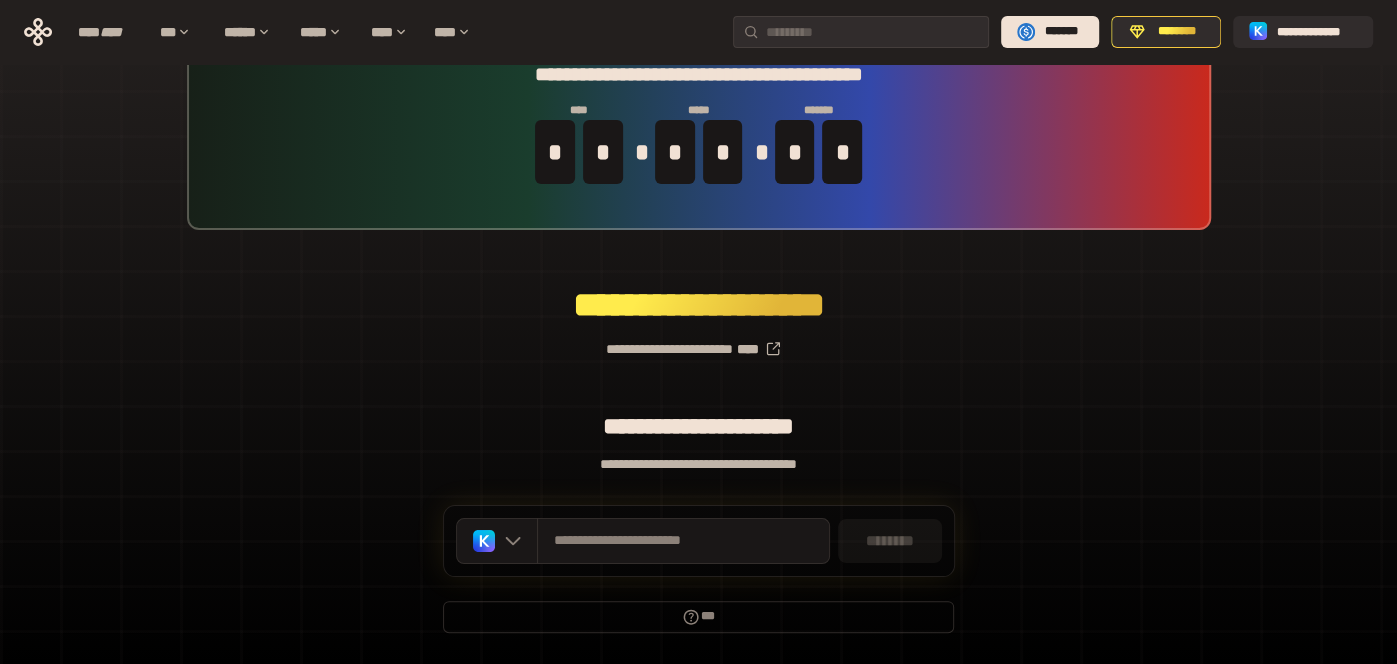 scroll, scrollTop: 85, scrollLeft: 0, axis: vertical 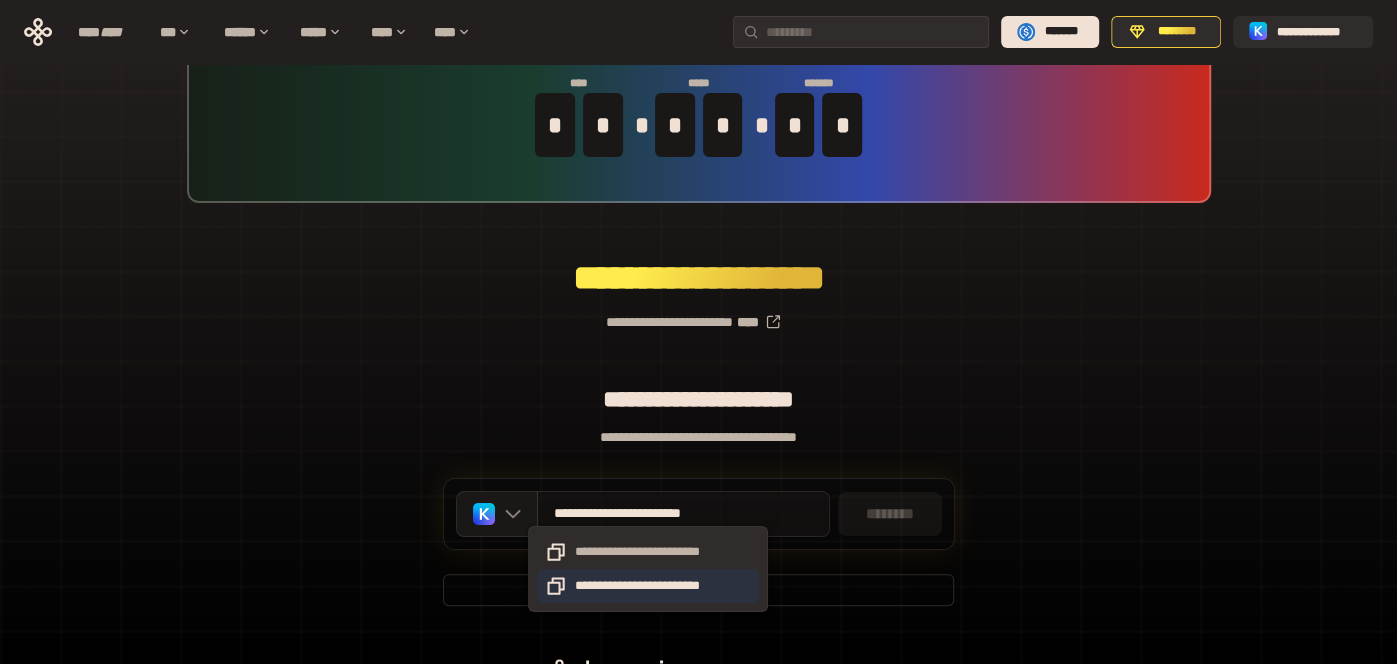 click on "**********" at bounding box center (648, 586) 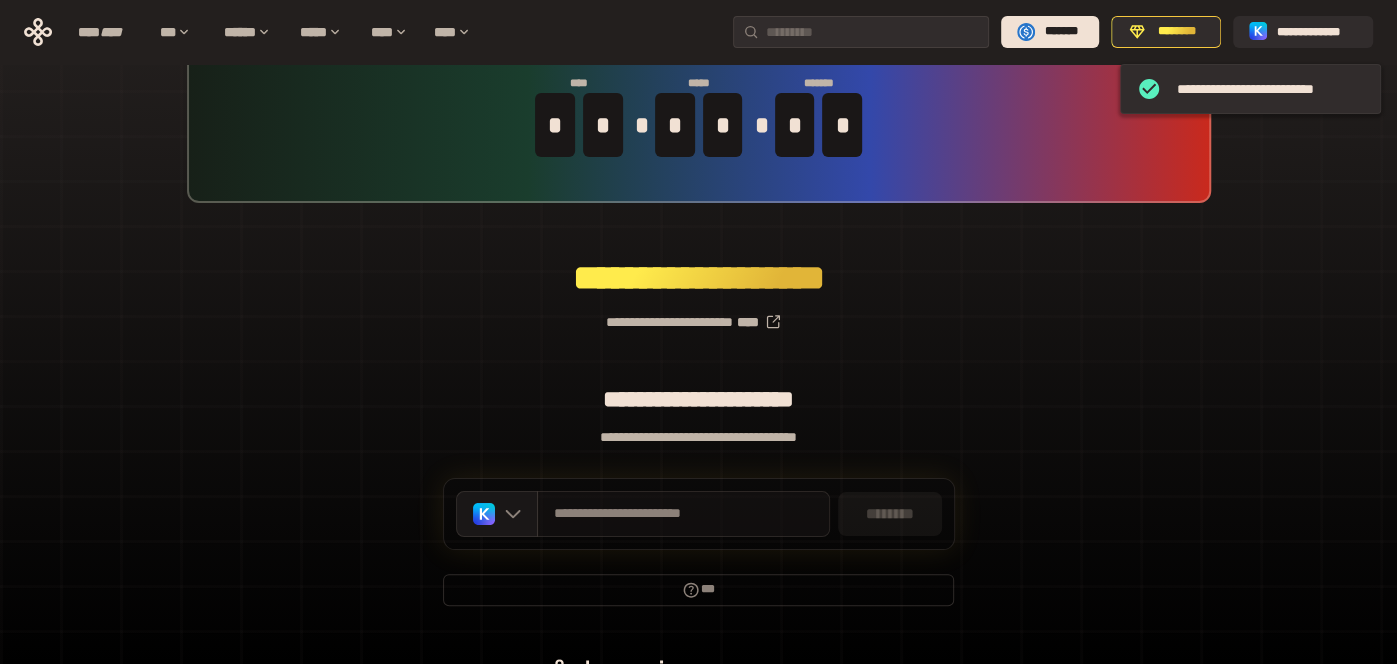 click on "********" at bounding box center [890, 514] 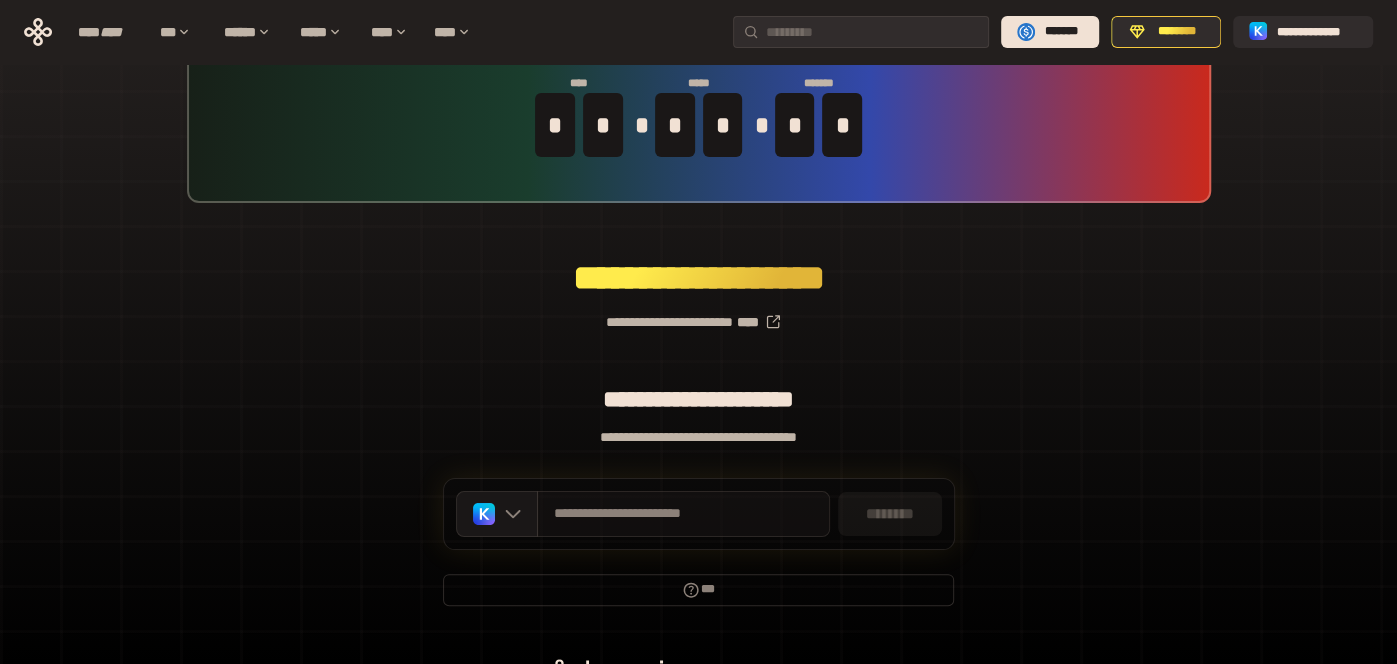 click on "**********" at bounding box center (698, 399) 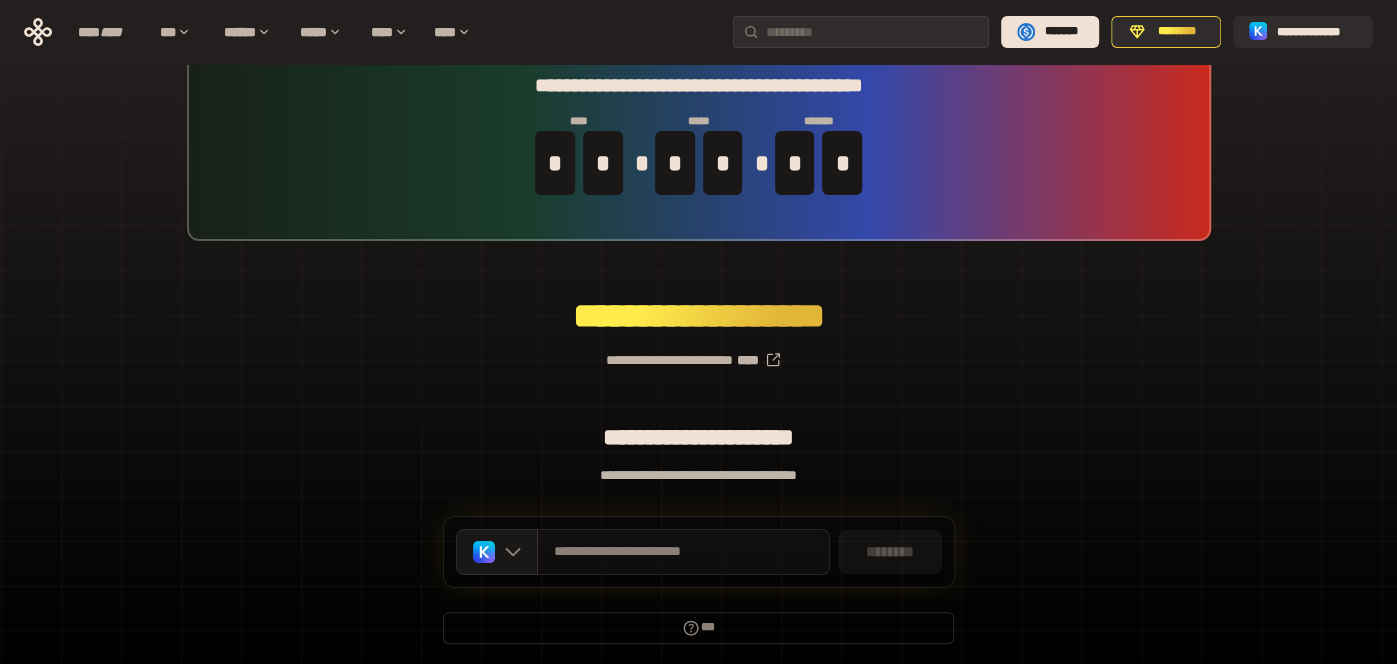 scroll, scrollTop: 0, scrollLeft: 0, axis: both 